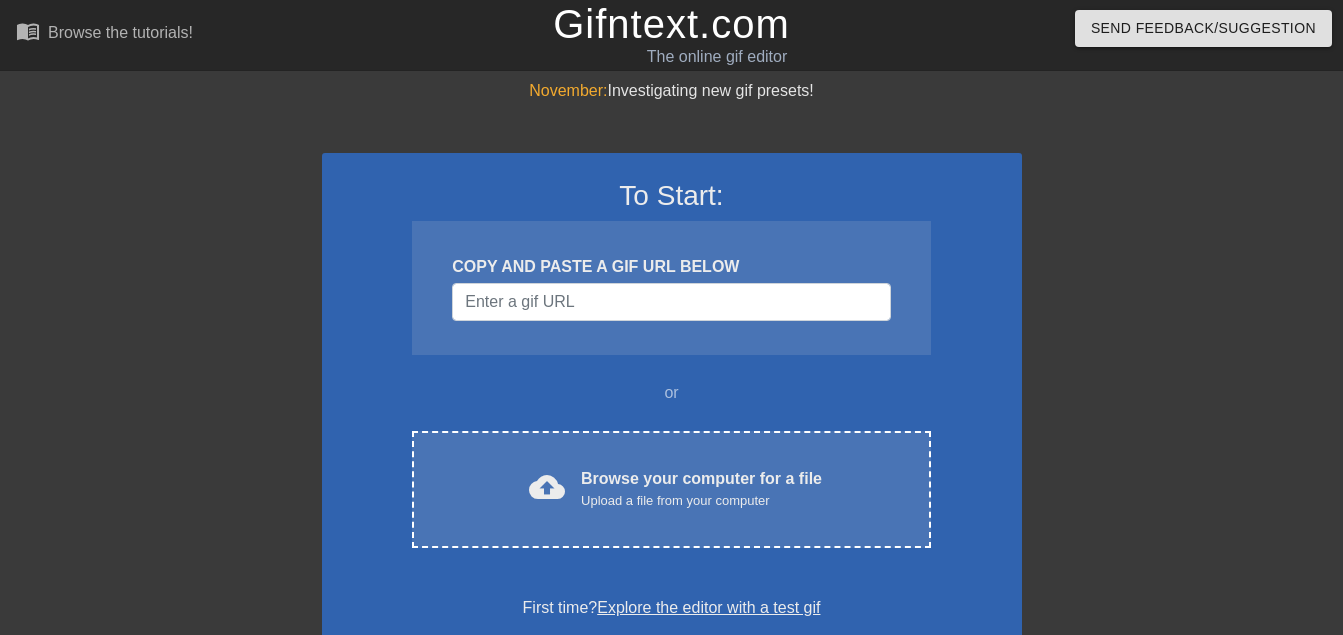 scroll, scrollTop: 0, scrollLeft: 0, axis: both 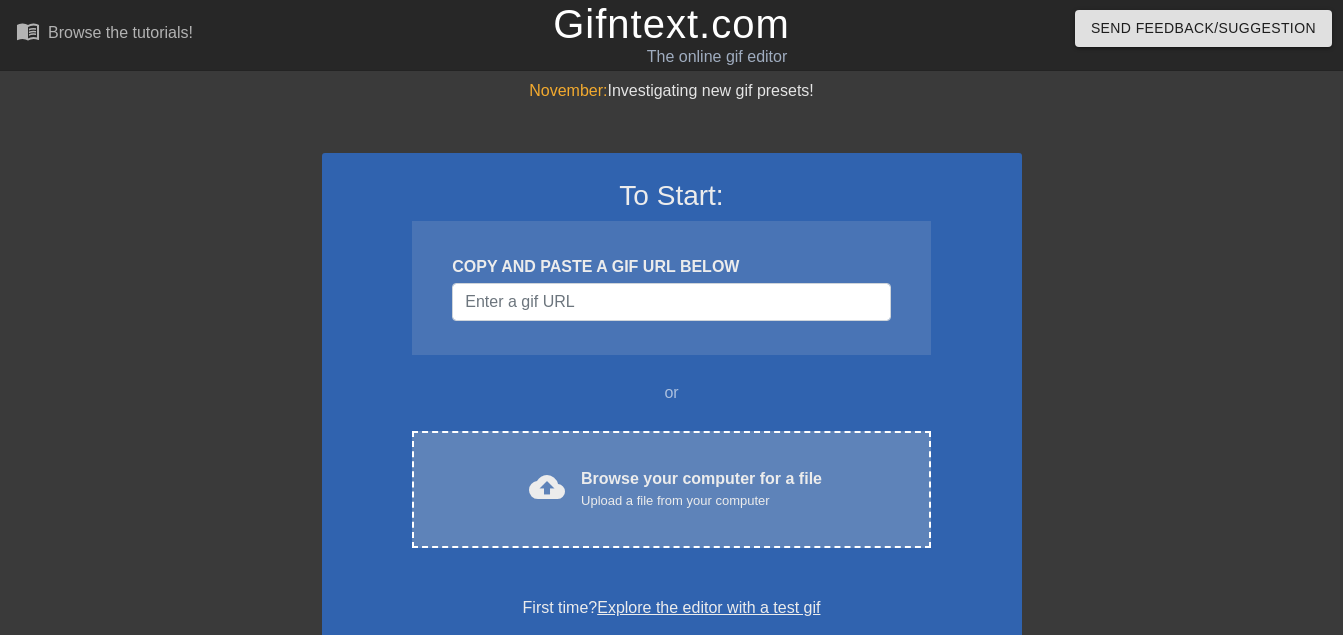 click on "cloud_upload Browse your computer for a file Upload a file from your computer Choose files" at bounding box center (671, 489) 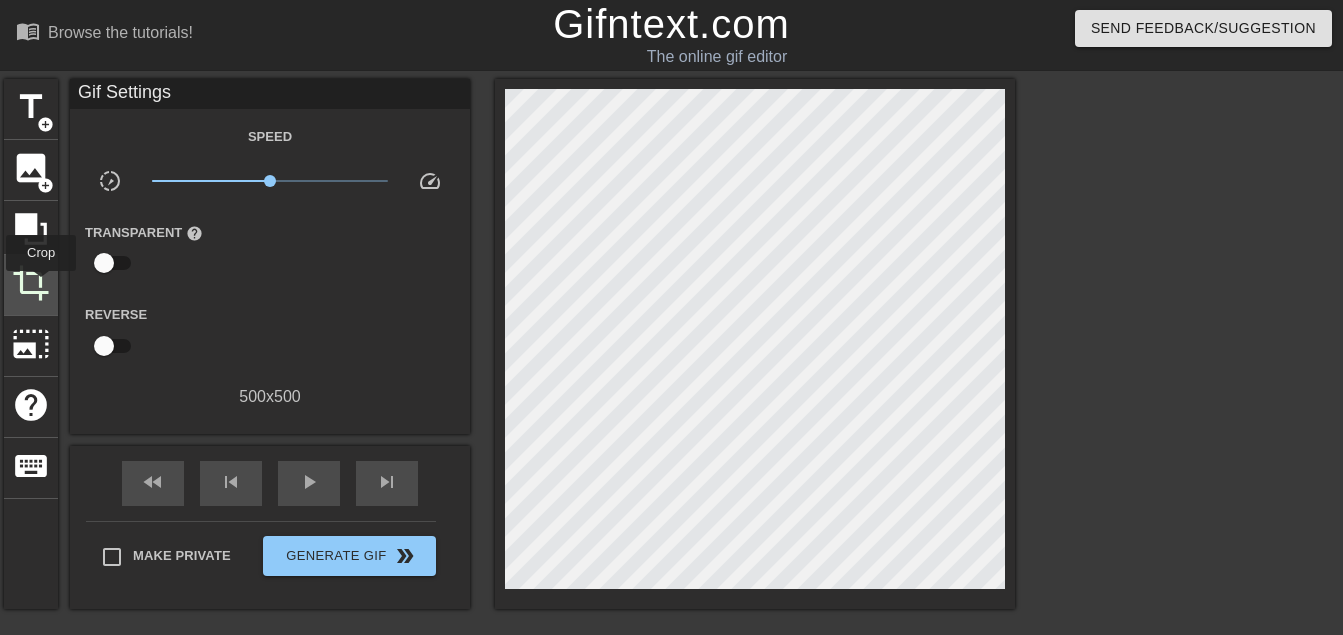 click on "crop" at bounding box center [31, 283] 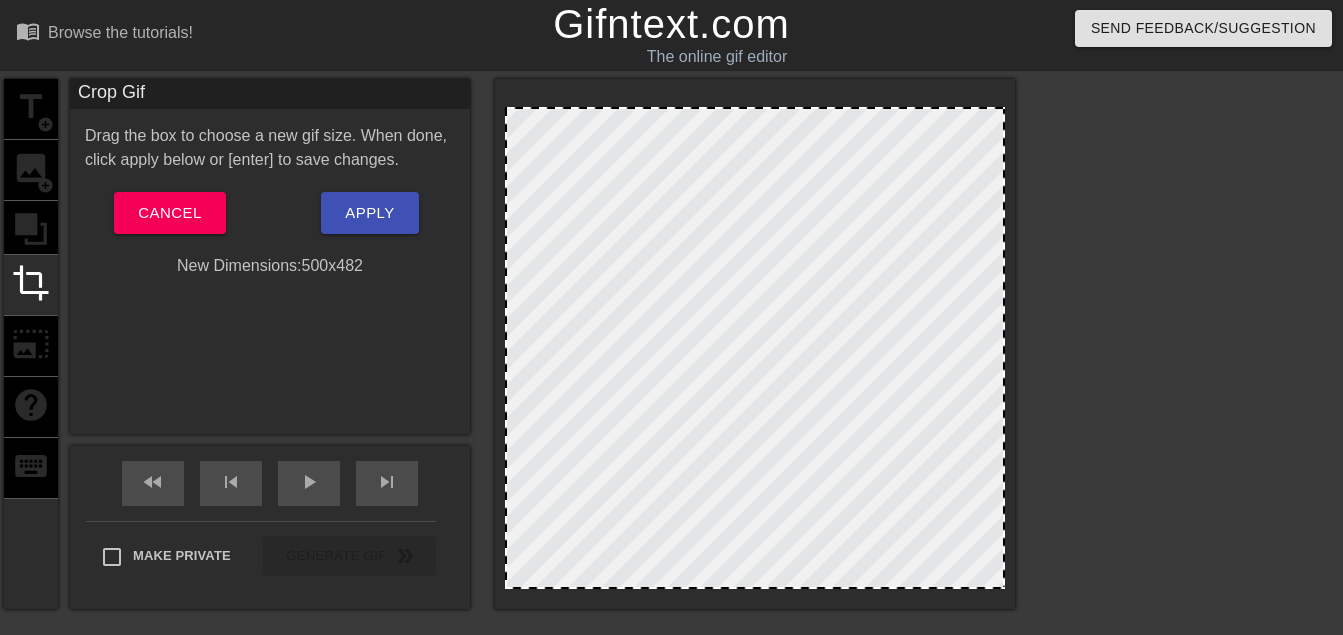 drag, startPoint x: 763, startPoint y: 92, endPoint x: 755, endPoint y: 156, distance: 64.49806 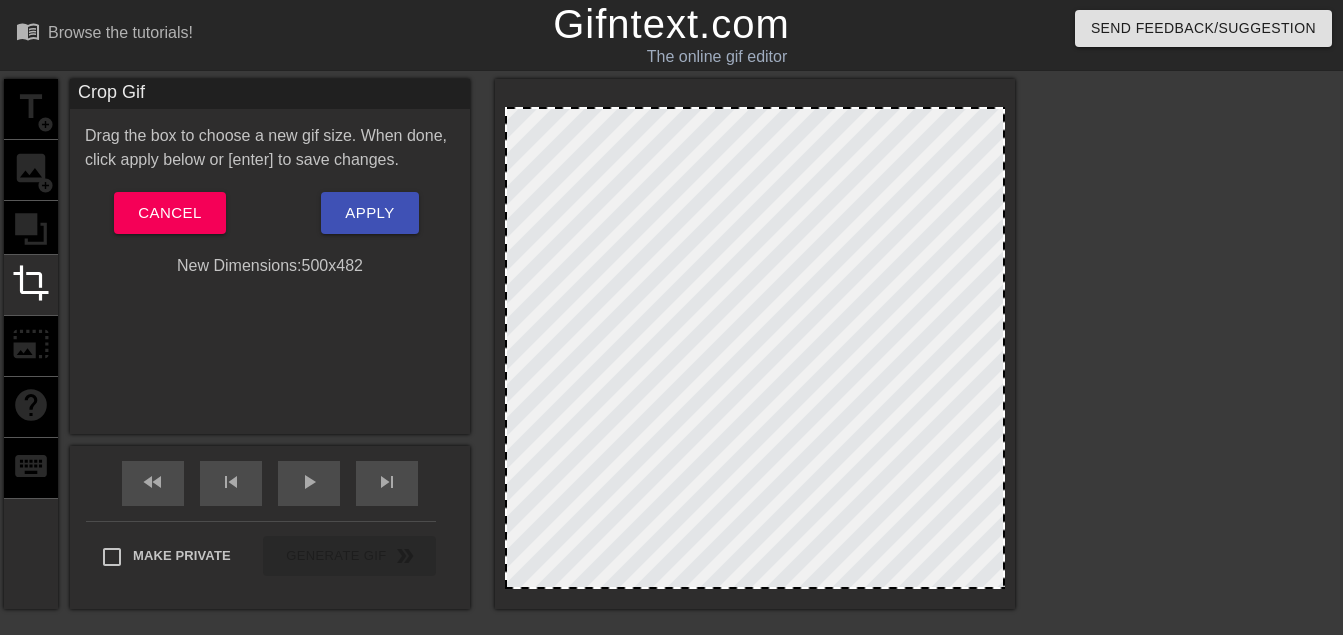 click at bounding box center (755, 348) 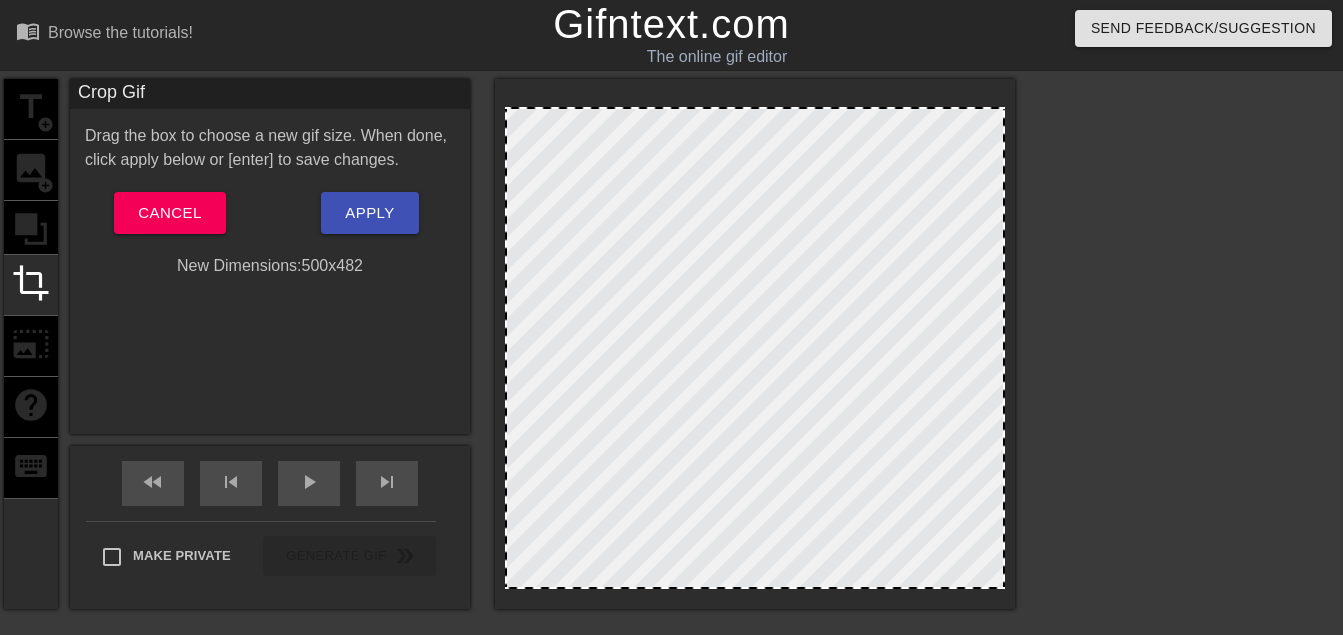 click at bounding box center (755, 348) 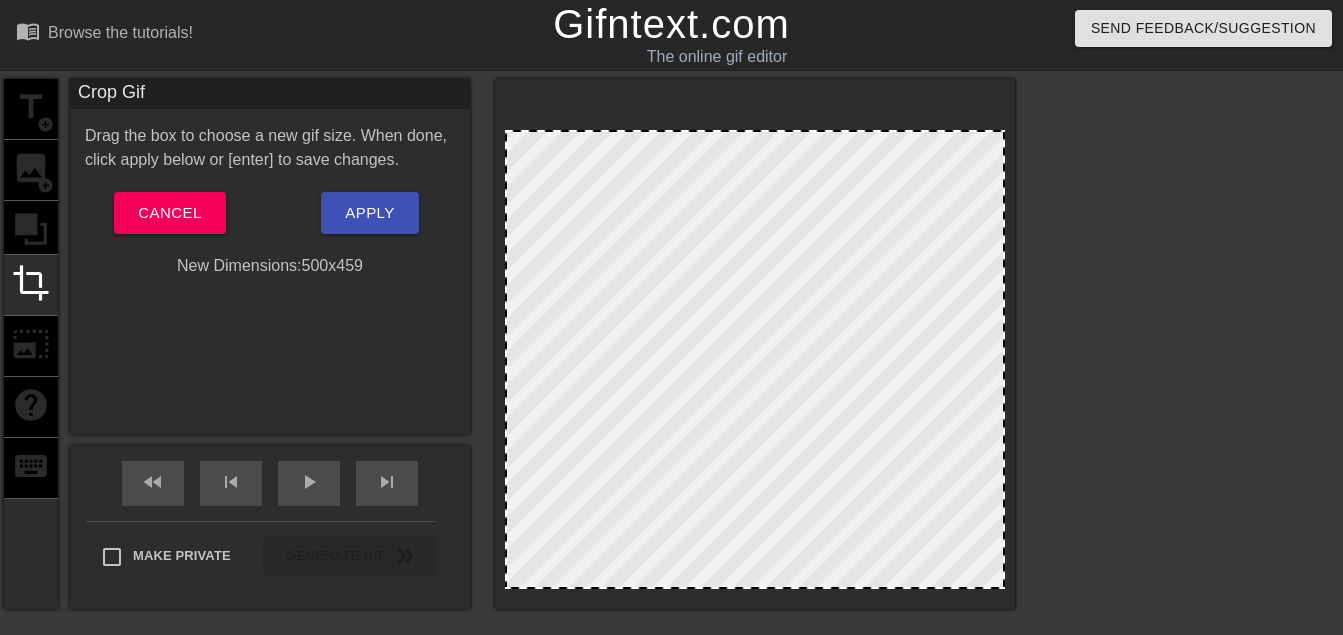 drag, startPoint x: 753, startPoint y: 183, endPoint x: 753, endPoint y: 248, distance: 65 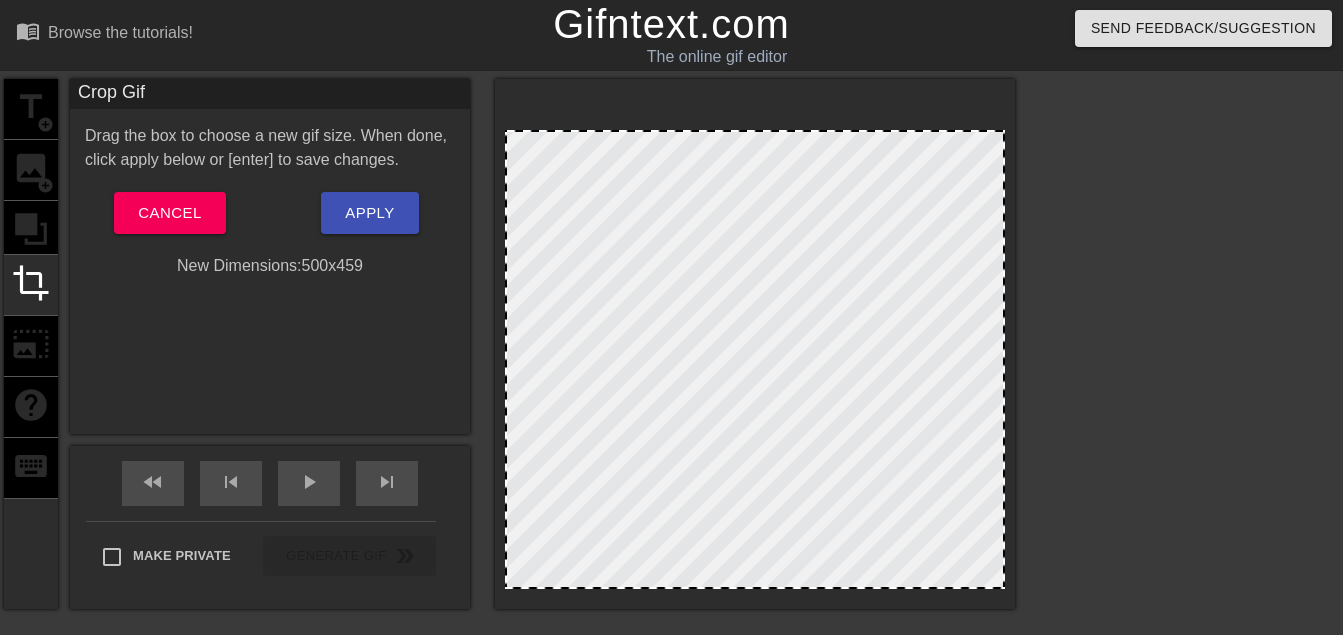 click at bounding box center [755, 359] 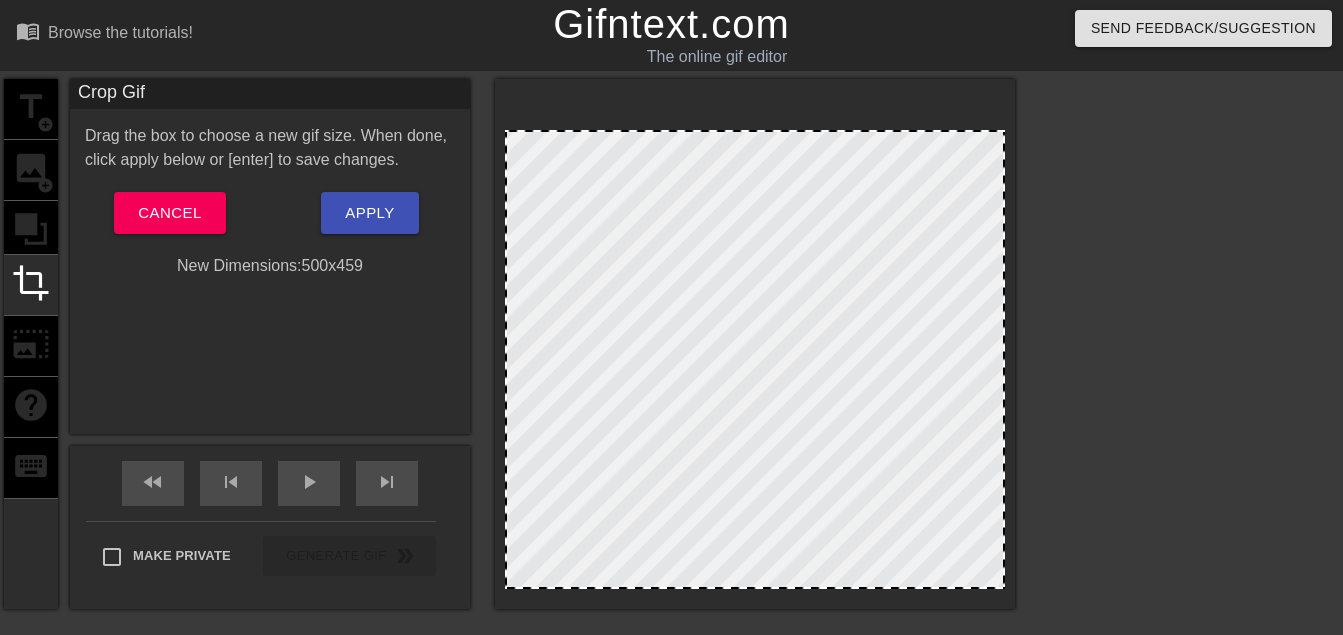 click at bounding box center [755, 359] 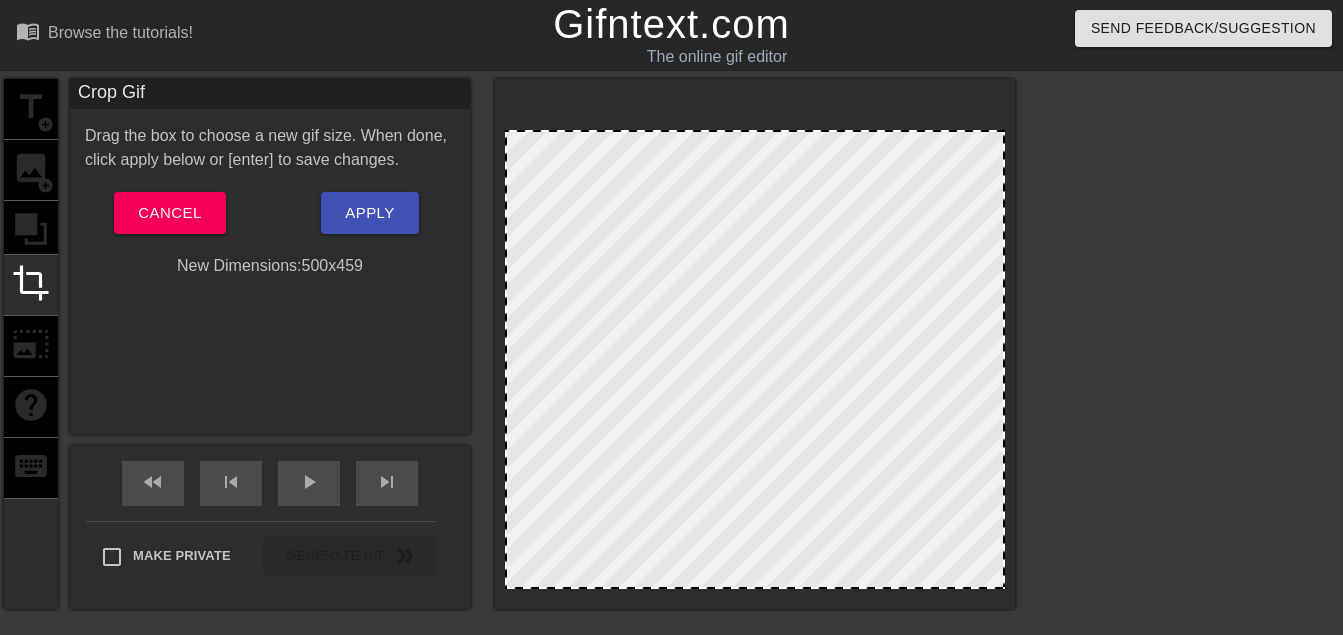 click at bounding box center [755, 359] 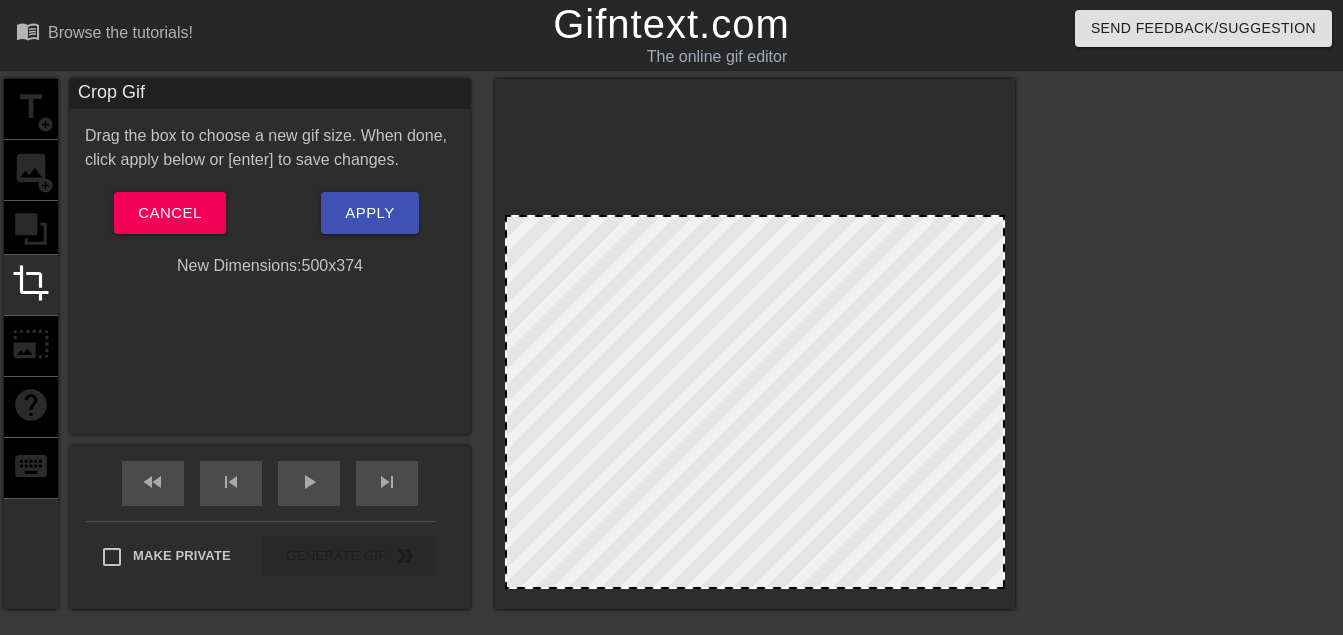 drag, startPoint x: 745, startPoint y: 131, endPoint x: 768, endPoint y: 224, distance: 95.80188 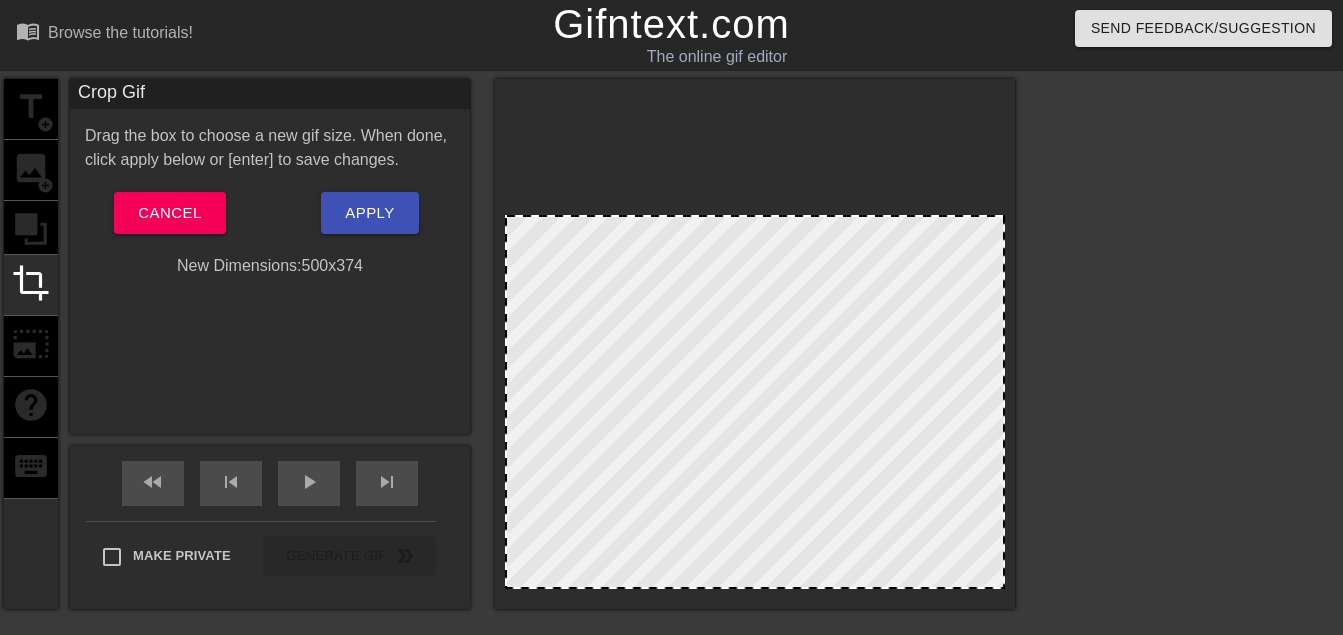 click at bounding box center (755, 217) 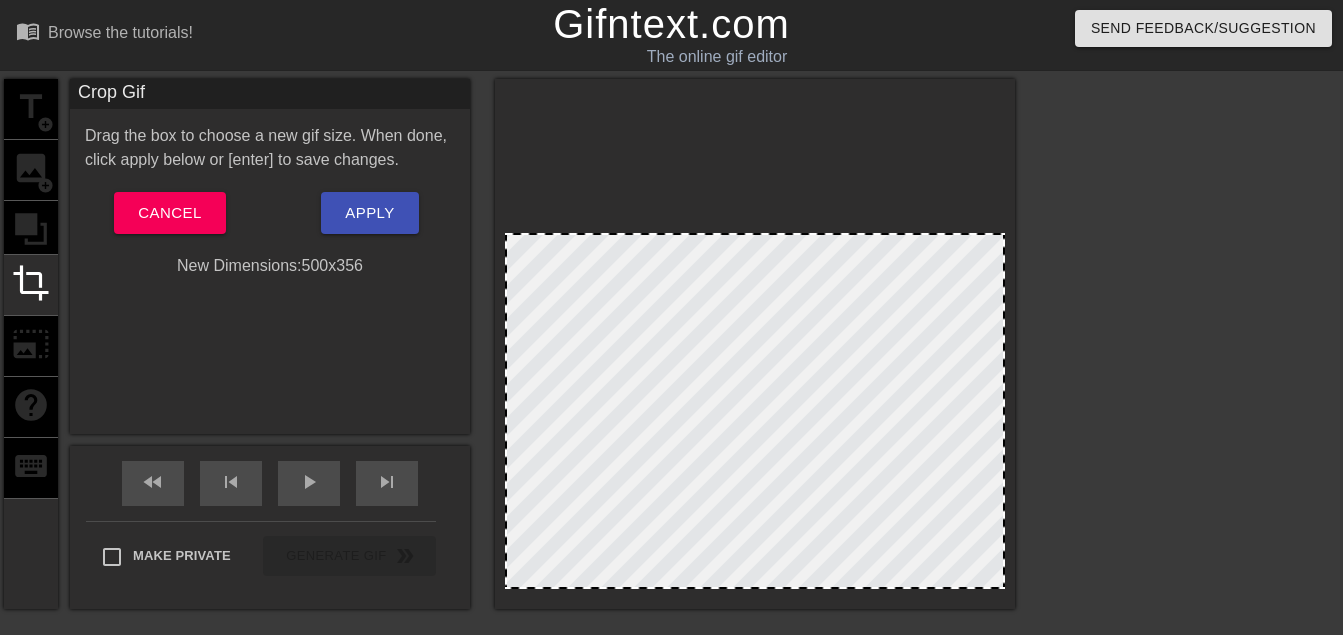 click at bounding box center [755, 411] 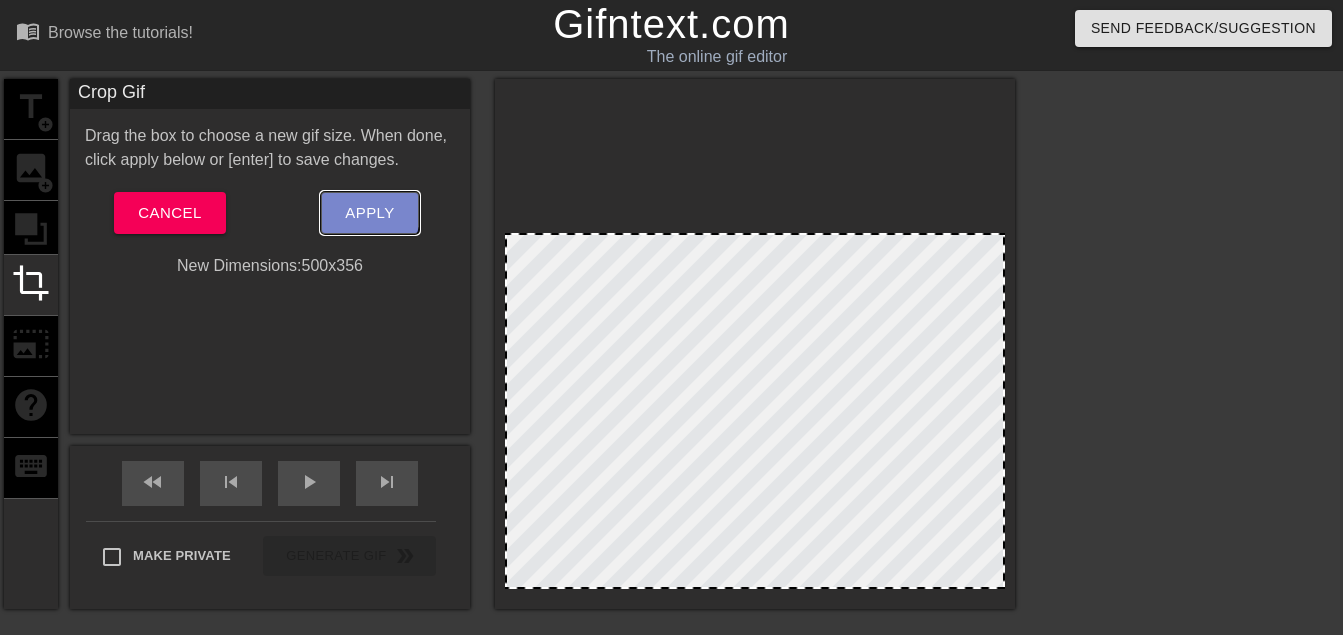 click on "Apply" at bounding box center [369, 213] 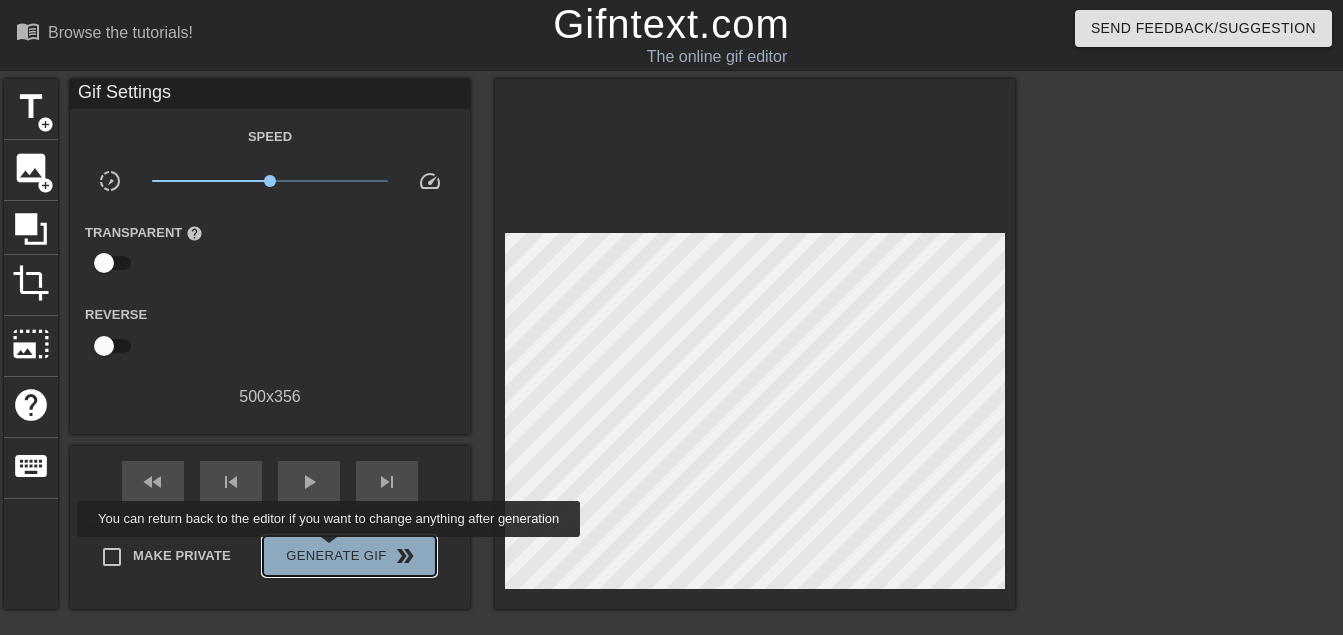 click on "Generate Gif double_arrow" at bounding box center (349, 556) 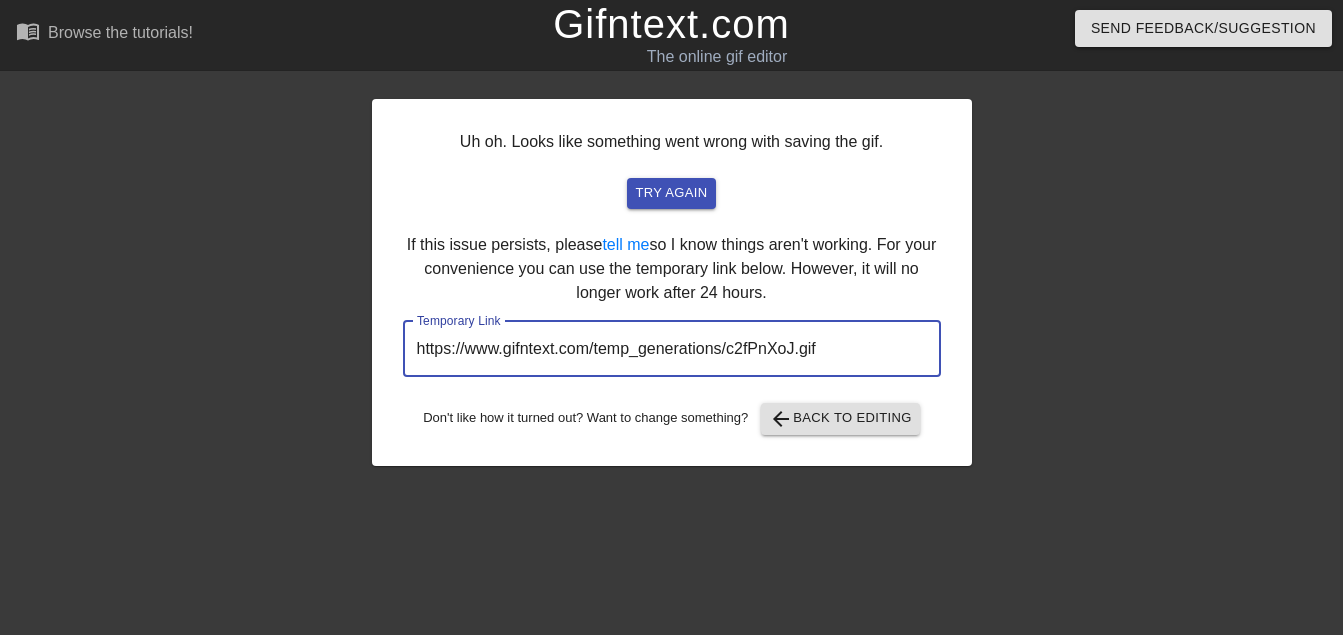 drag, startPoint x: 782, startPoint y: 331, endPoint x: 594, endPoint y: 331, distance: 188 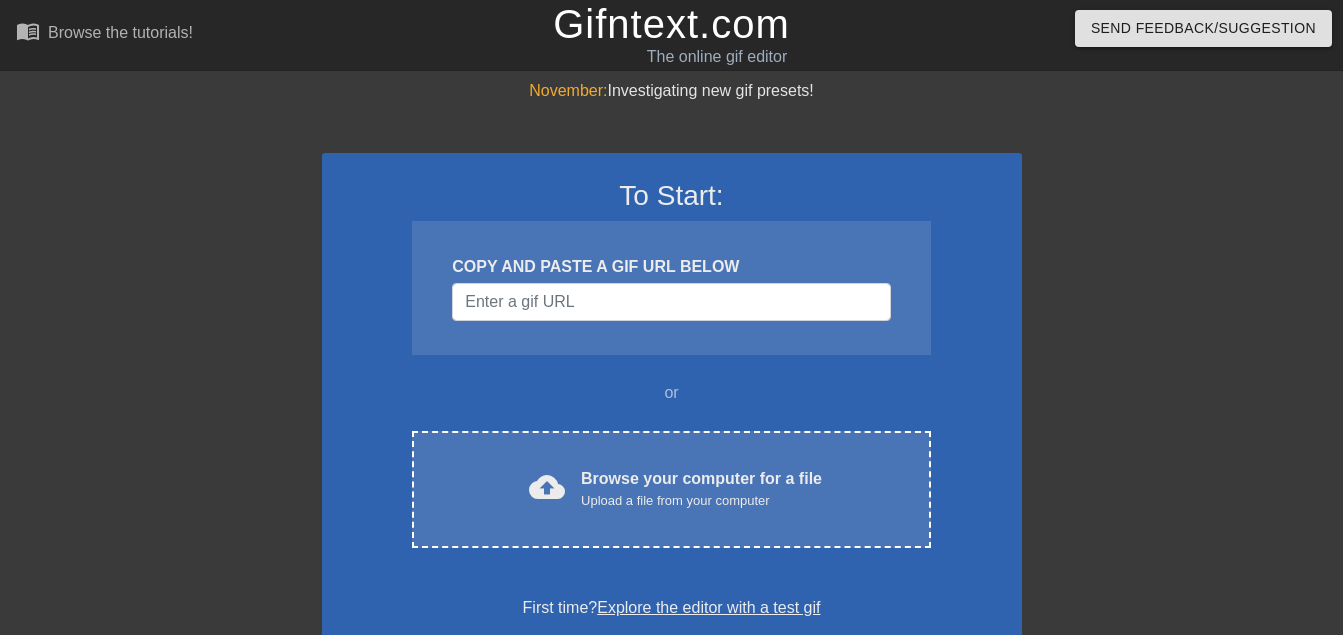 scroll, scrollTop: 0, scrollLeft: 0, axis: both 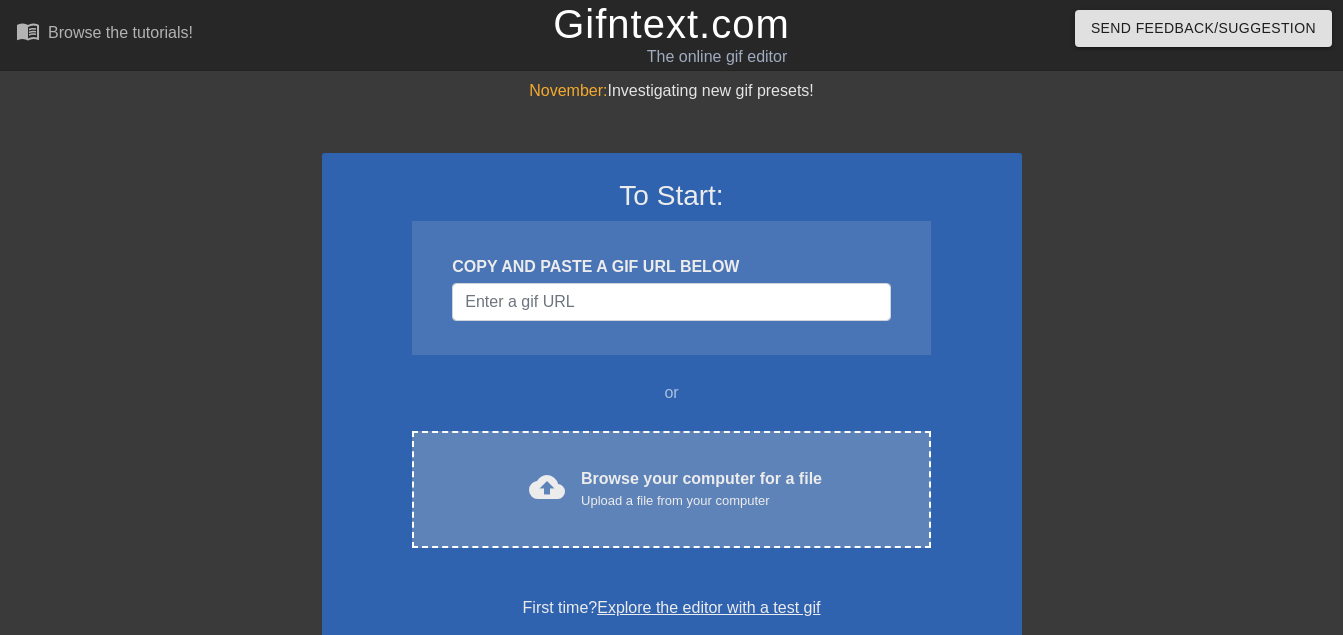 click on "cloud_upload Browse your computer for a file Upload a file from your computer Choose files" at bounding box center [671, 489] 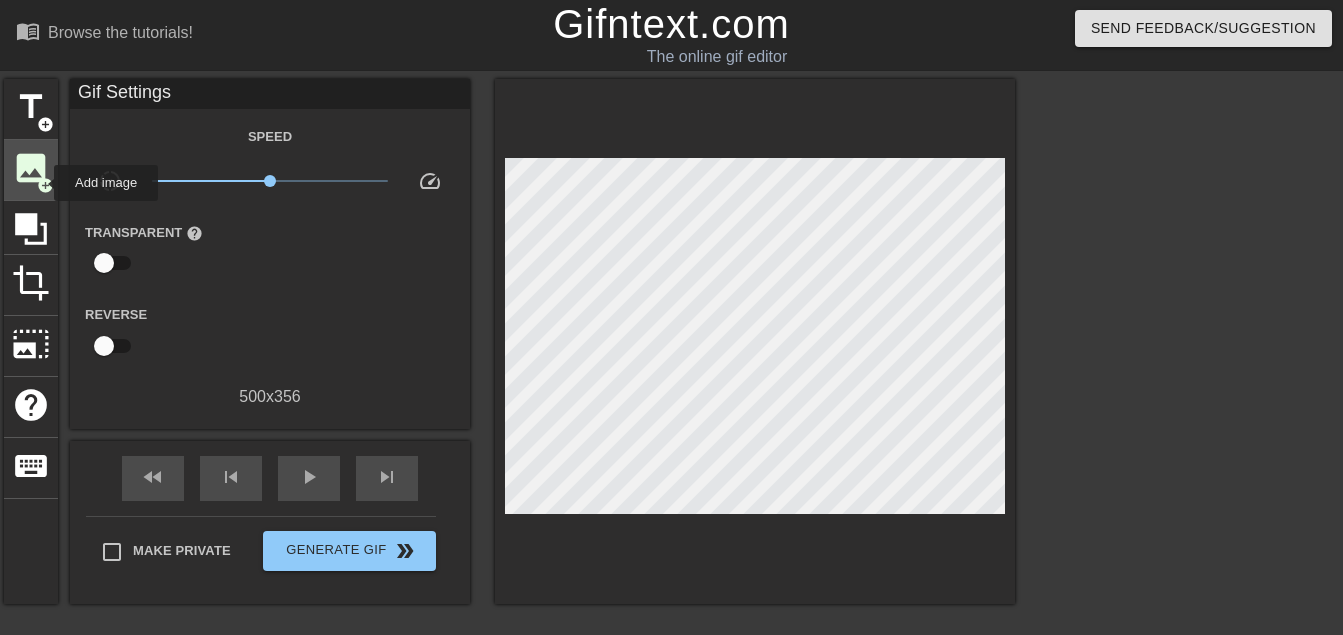 click on "add_circle" at bounding box center [45, 185] 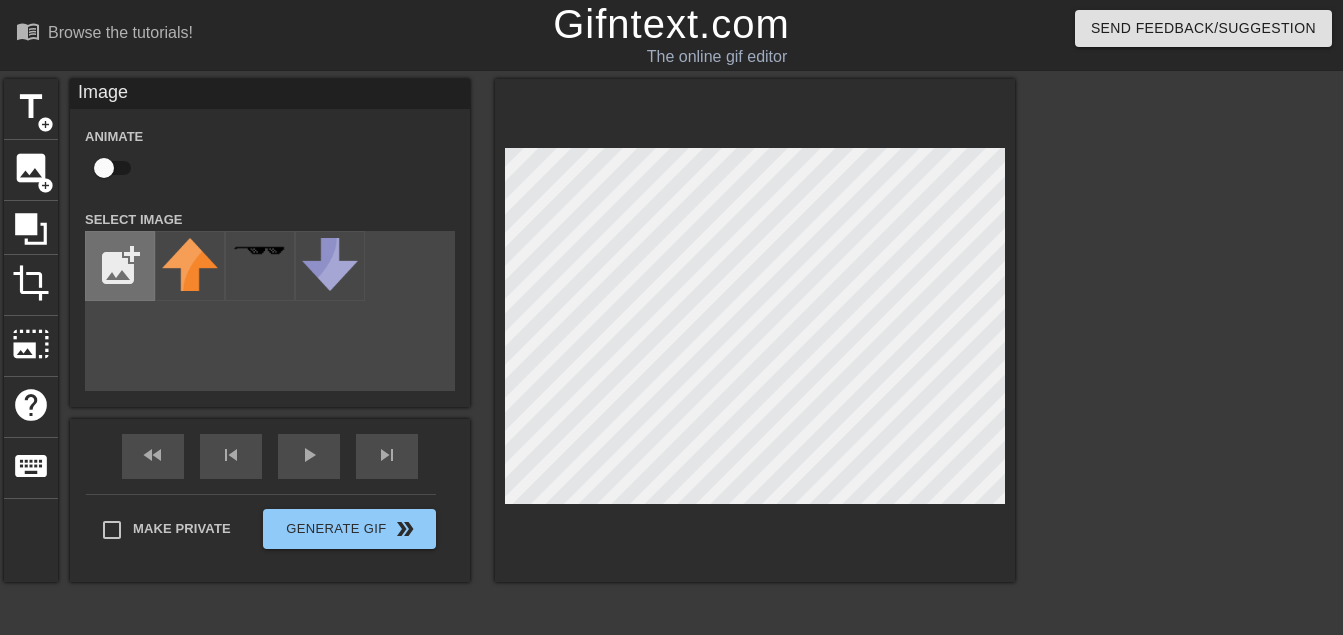 click at bounding box center (120, 266) 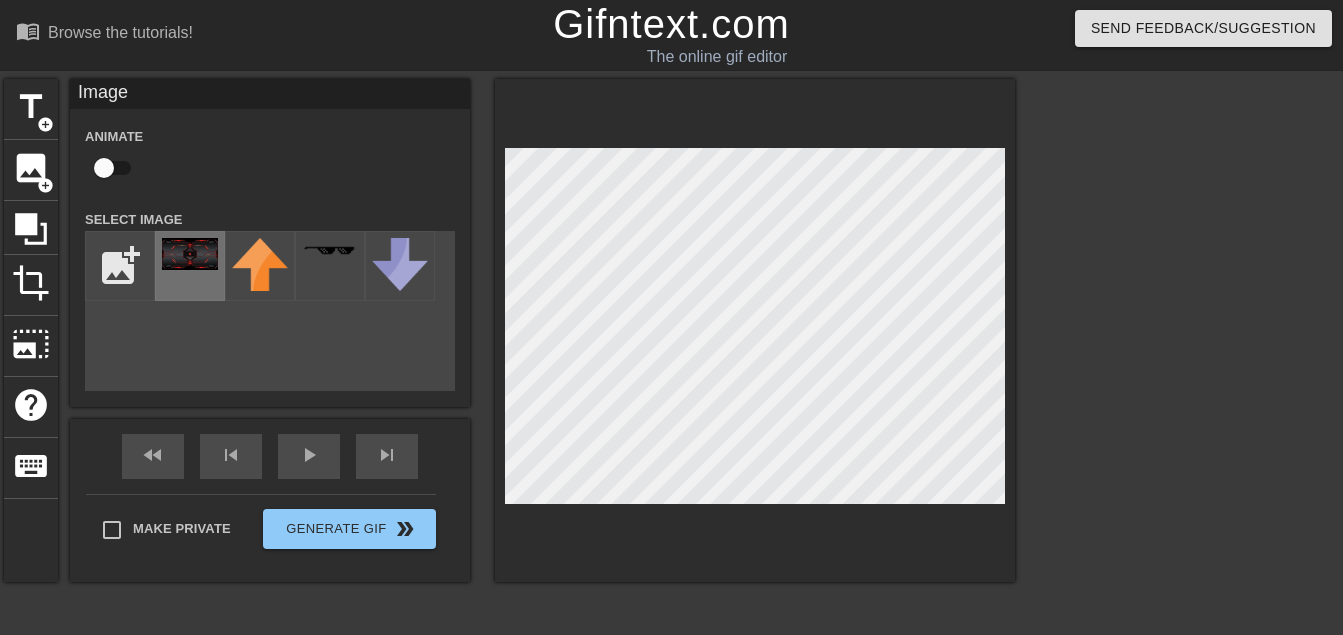 click at bounding box center (190, 254) 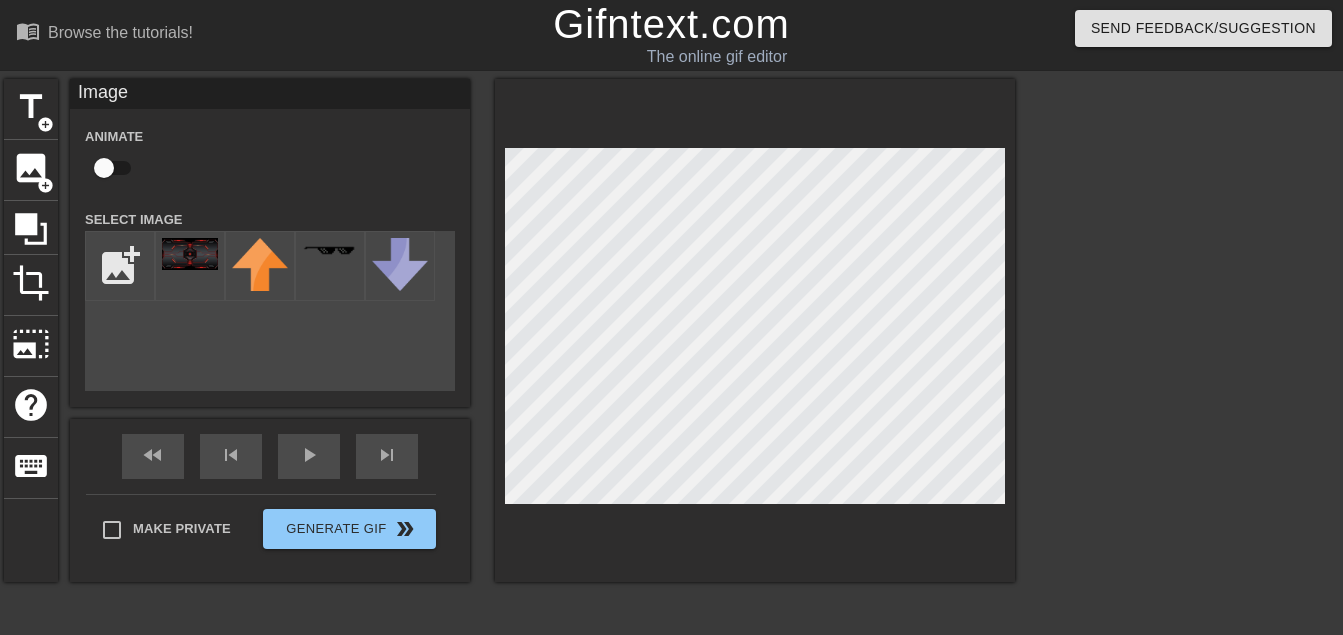 click at bounding box center (104, 168) 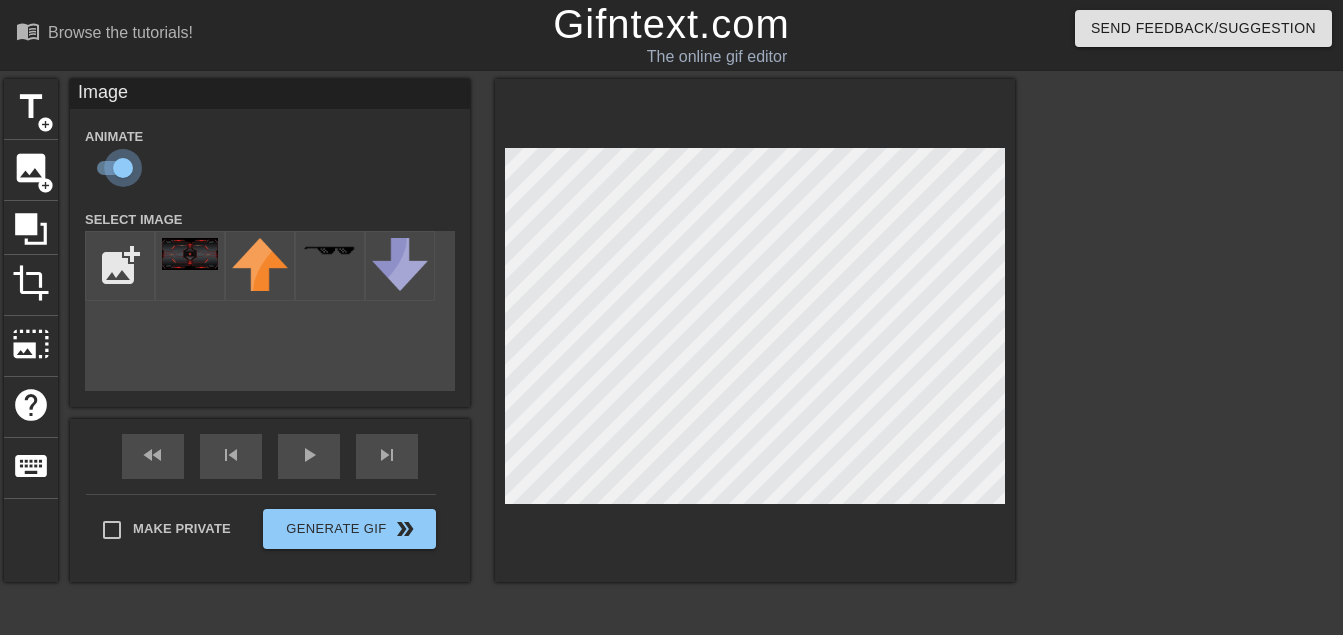 click at bounding box center [123, 168] 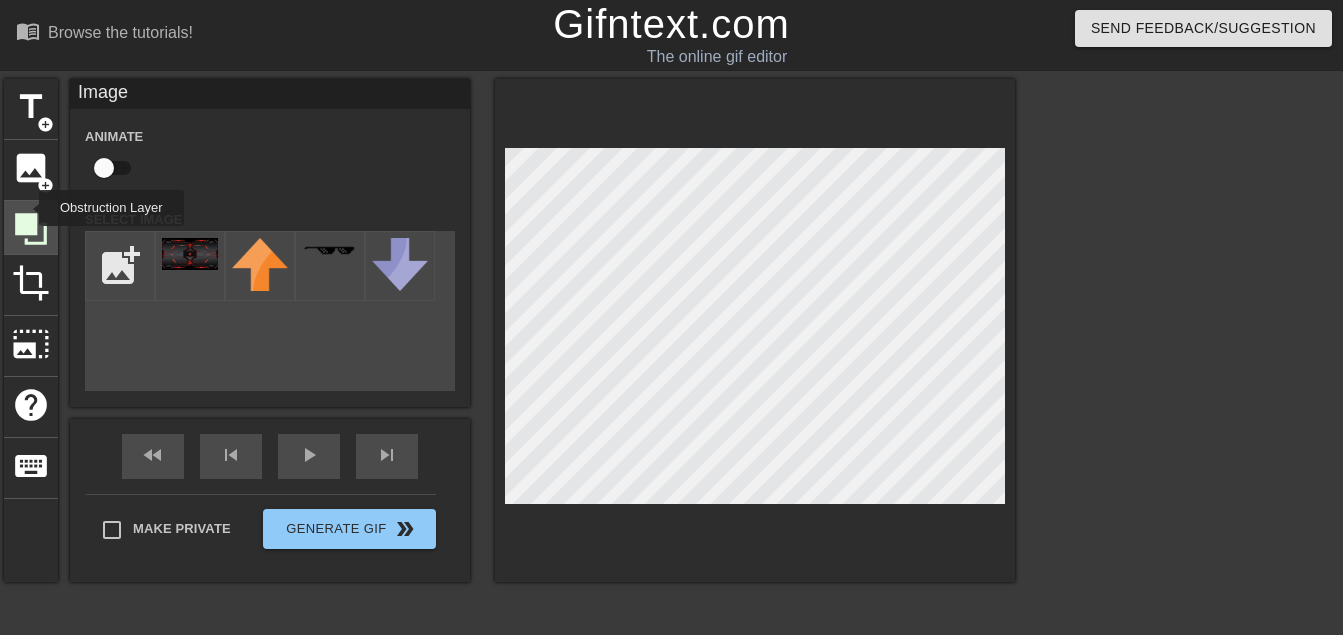 click 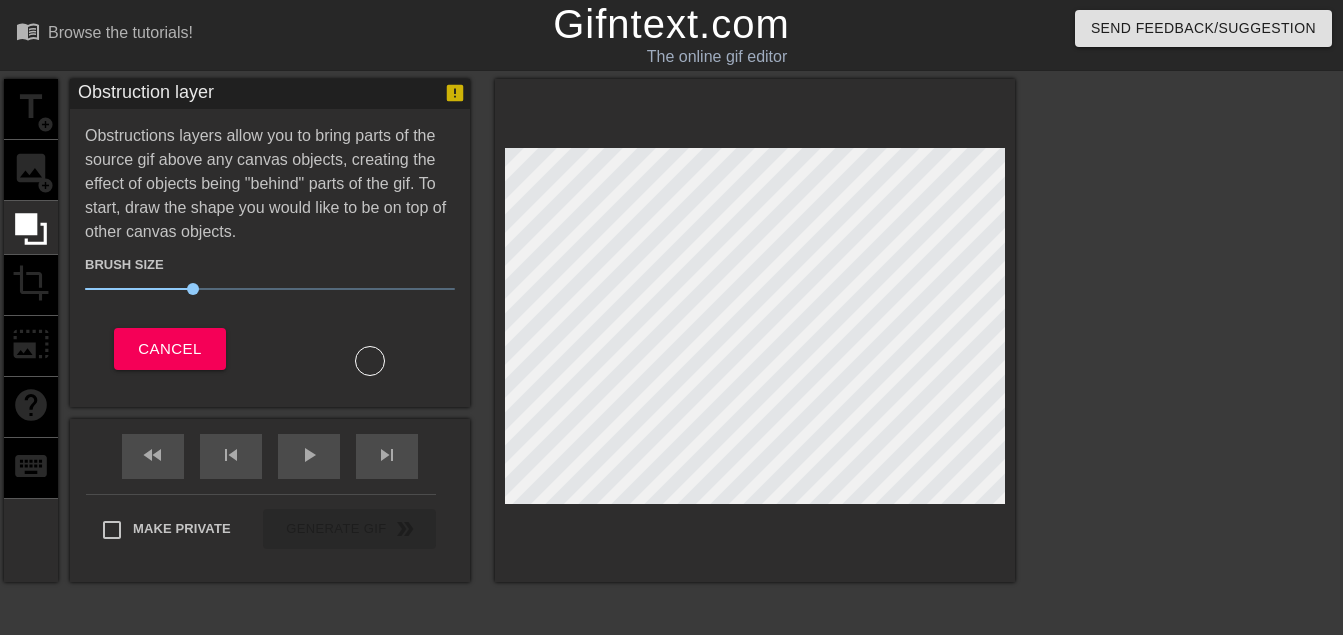 click on "title add_circle image add_circle crop photo_size_select_large help keyboard Obstruction layer Obstructions layers allow you to bring parts of the source gif above any canvas objects, creating the effect of objects being "behind" parts of the gif. To start, draw the shape you would like to be on top of other canvas objects. Brush Size 30 Cancel fast_rewind skip_previous play_arrow skip_next Make Private Generate Gif double_arrow" at bounding box center (509, 379) 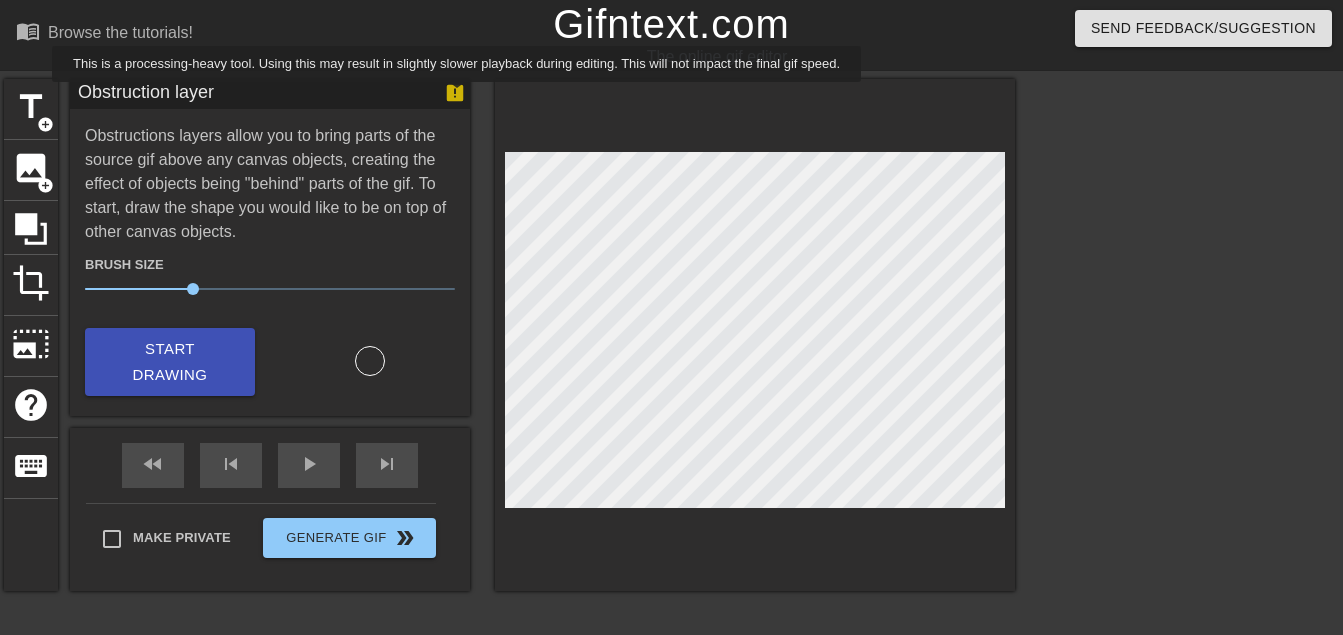 click 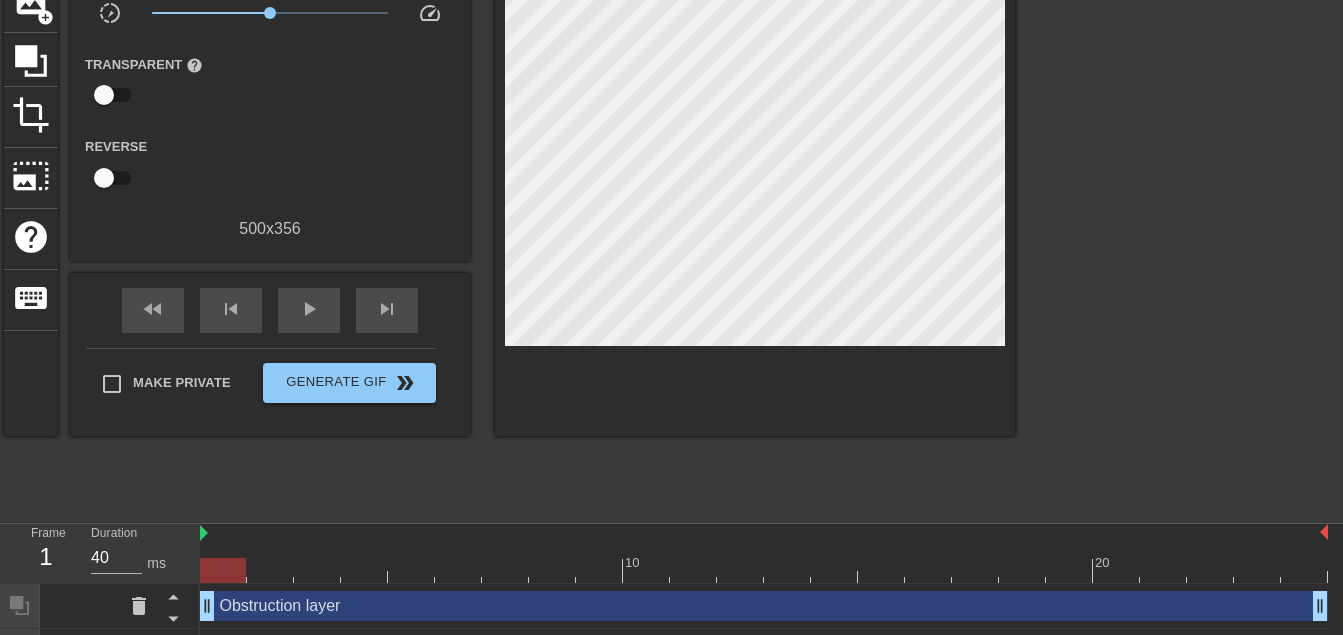 scroll, scrollTop: 197, scrollLeft: 0, axis: vertical 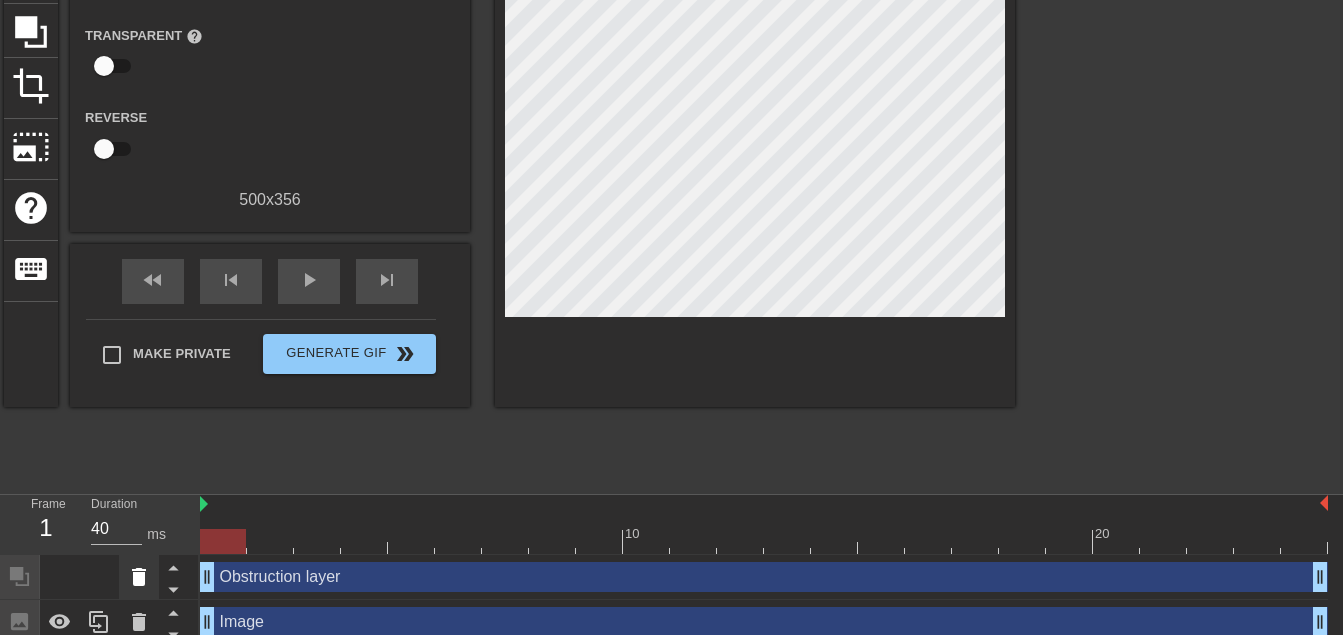 click 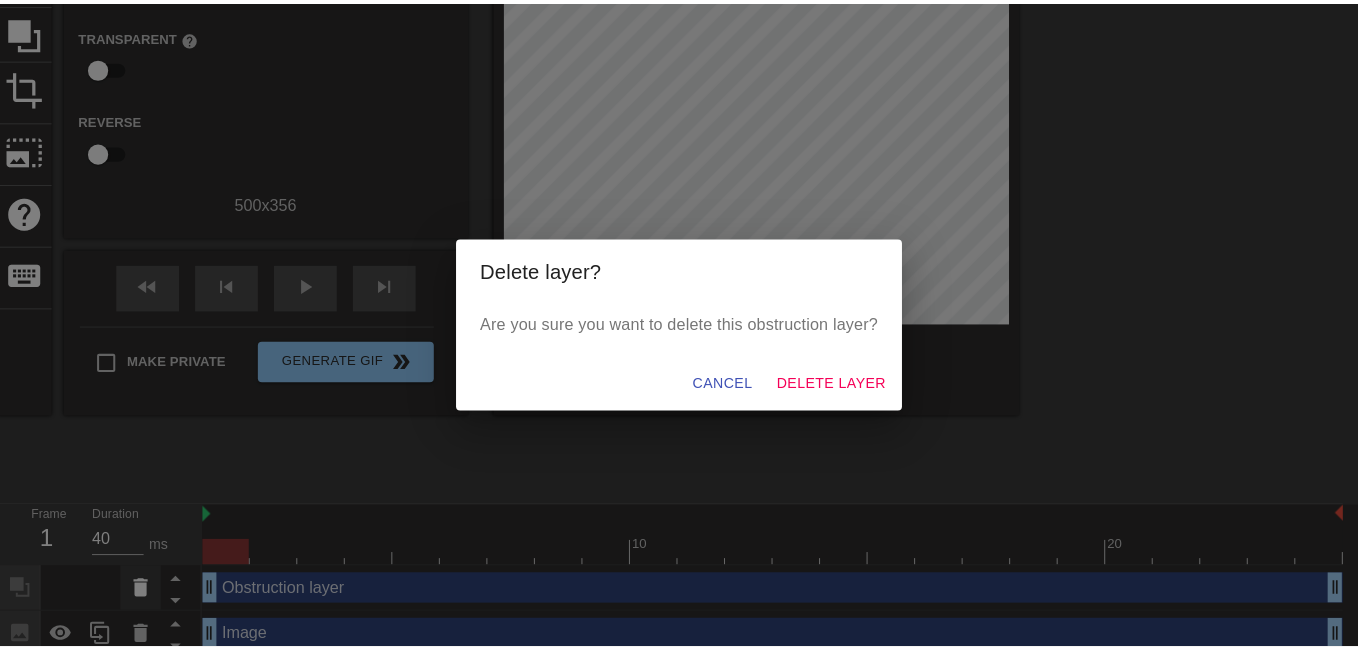 scroll, scrollTop: 196, scrollLeft: 0, axis: vertical 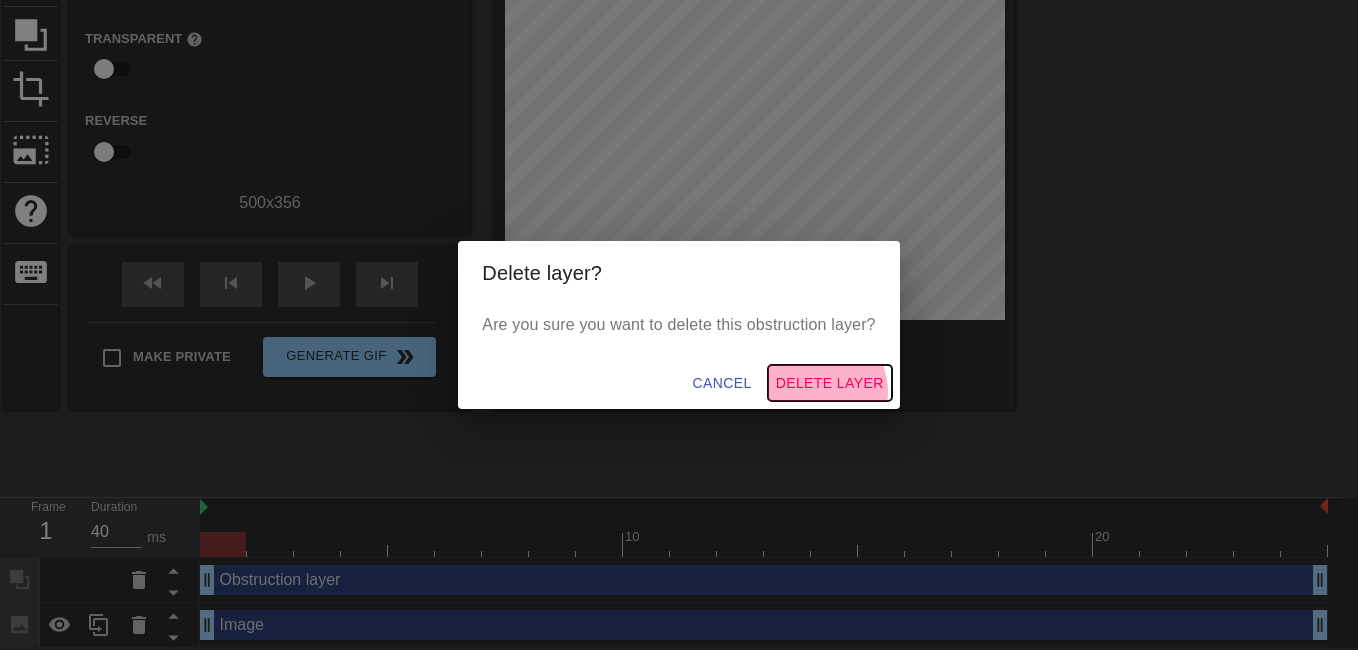 click on "Delete Layer" at bounding box center (830, 383) 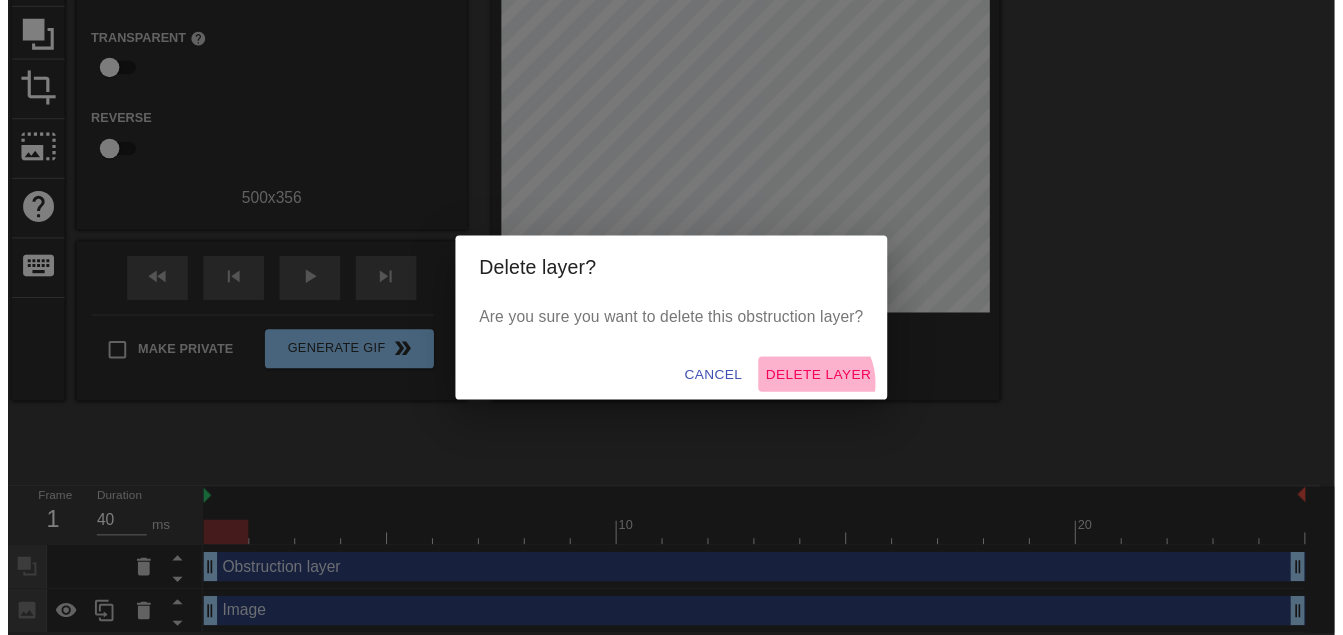 scroll, scrollTop: 166, scrollLeft: 0, axis: vertical 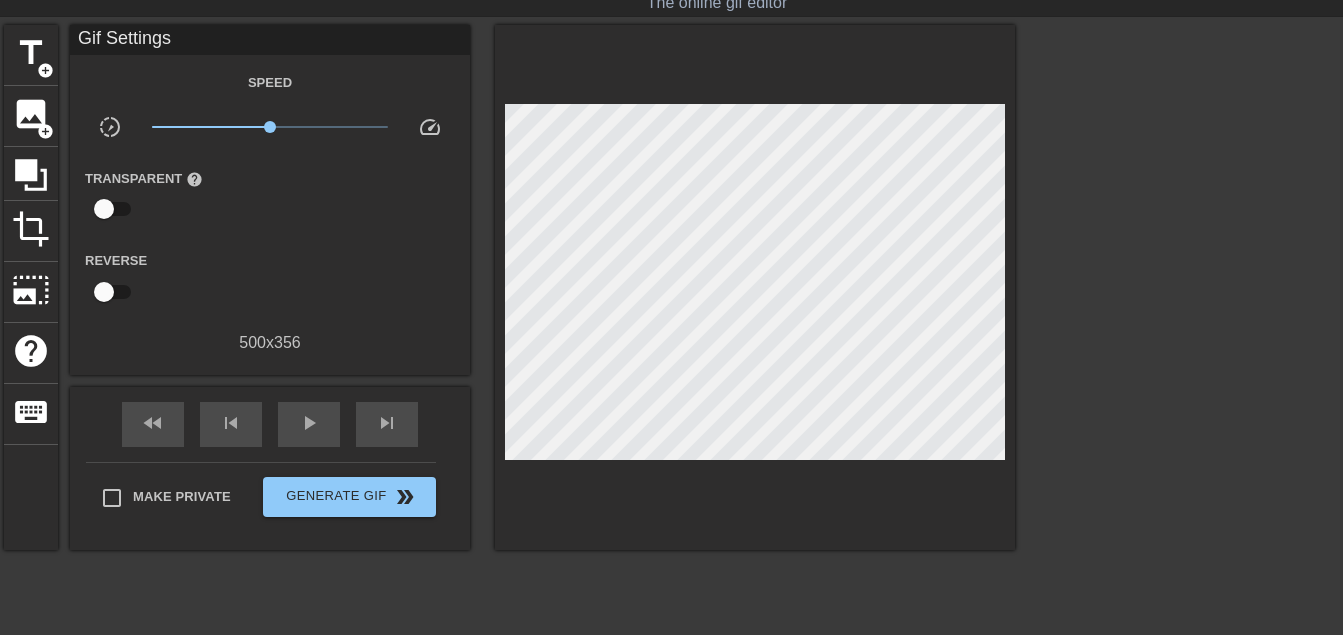 click at bounding box center (104, 209) 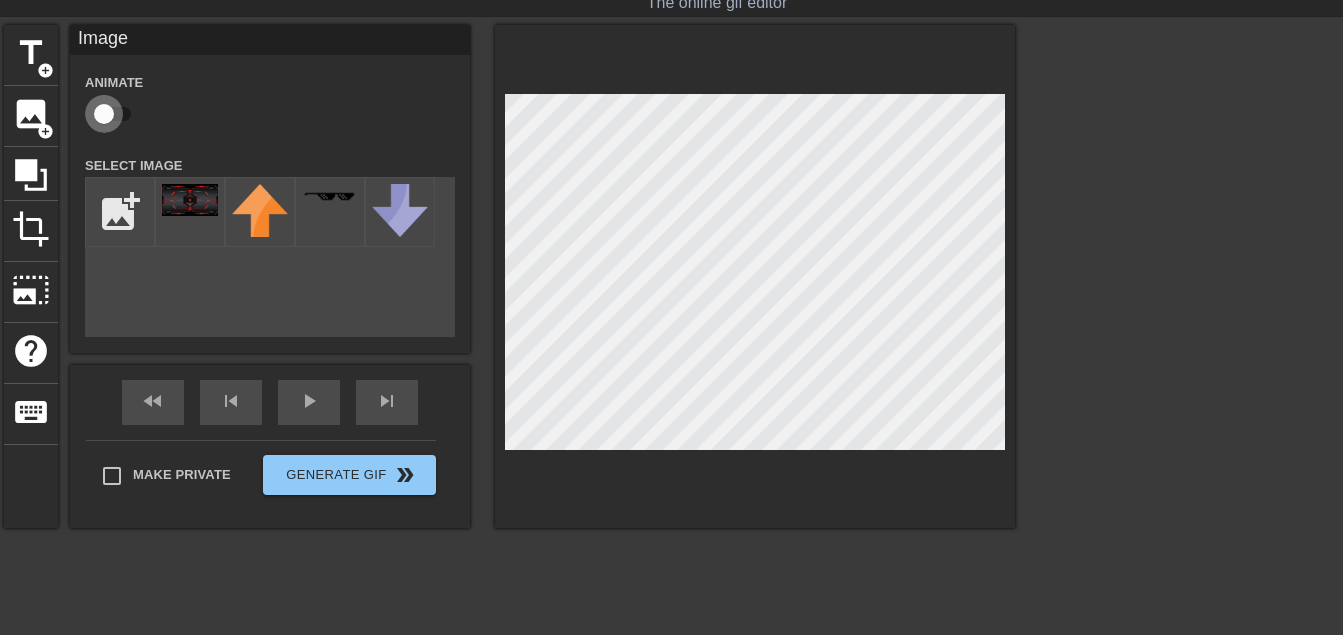 click at bounding box center [104, 114] 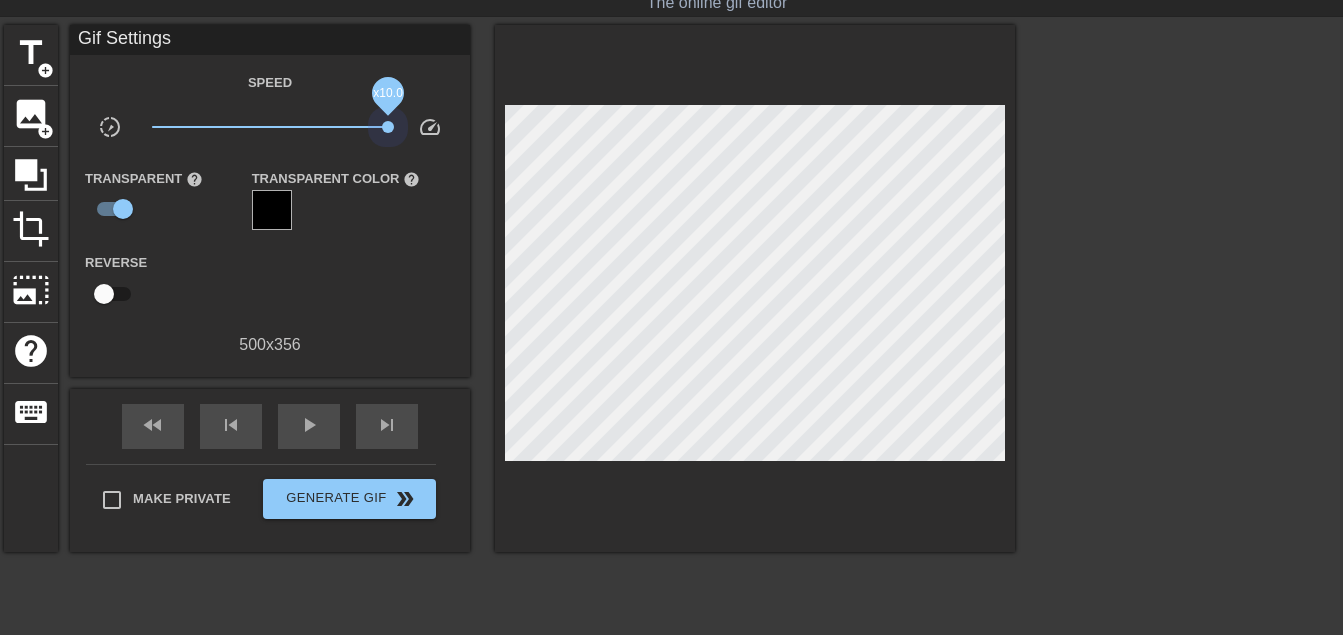 drag, startPoint x: 275, startPoint y: 121, endPoint x: 396, endPoint y: 137, distance: 122.05327 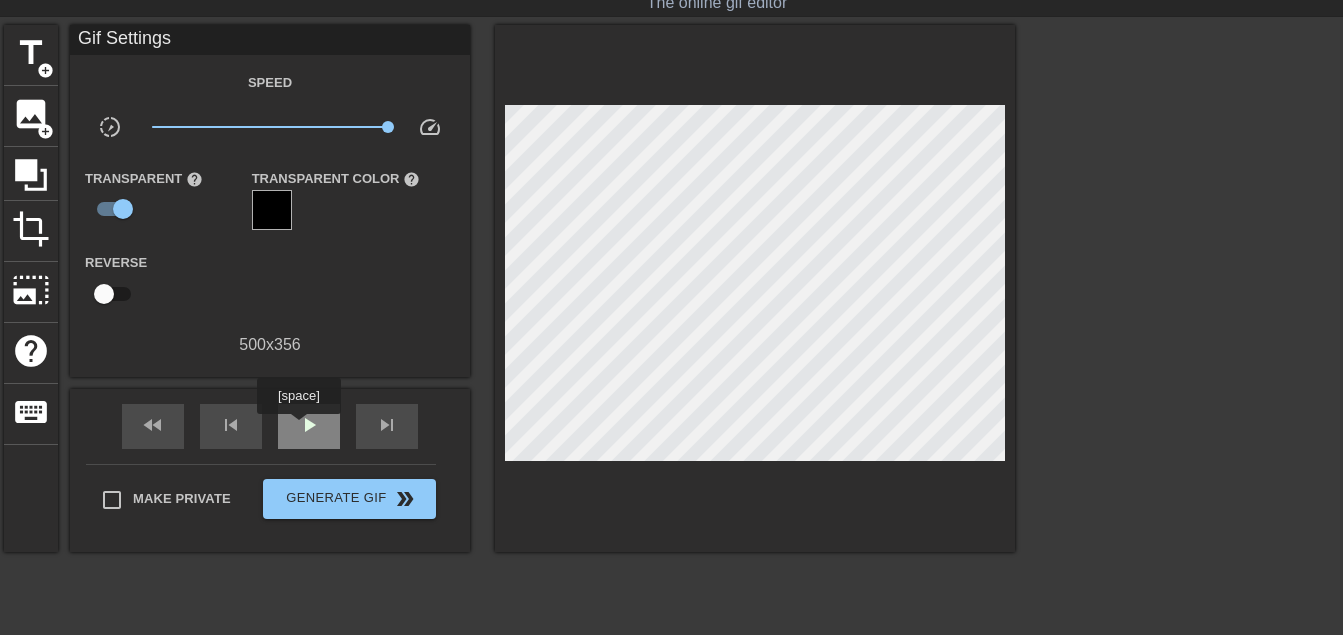 click on "play_arrow" at bounding box center (309, 425) 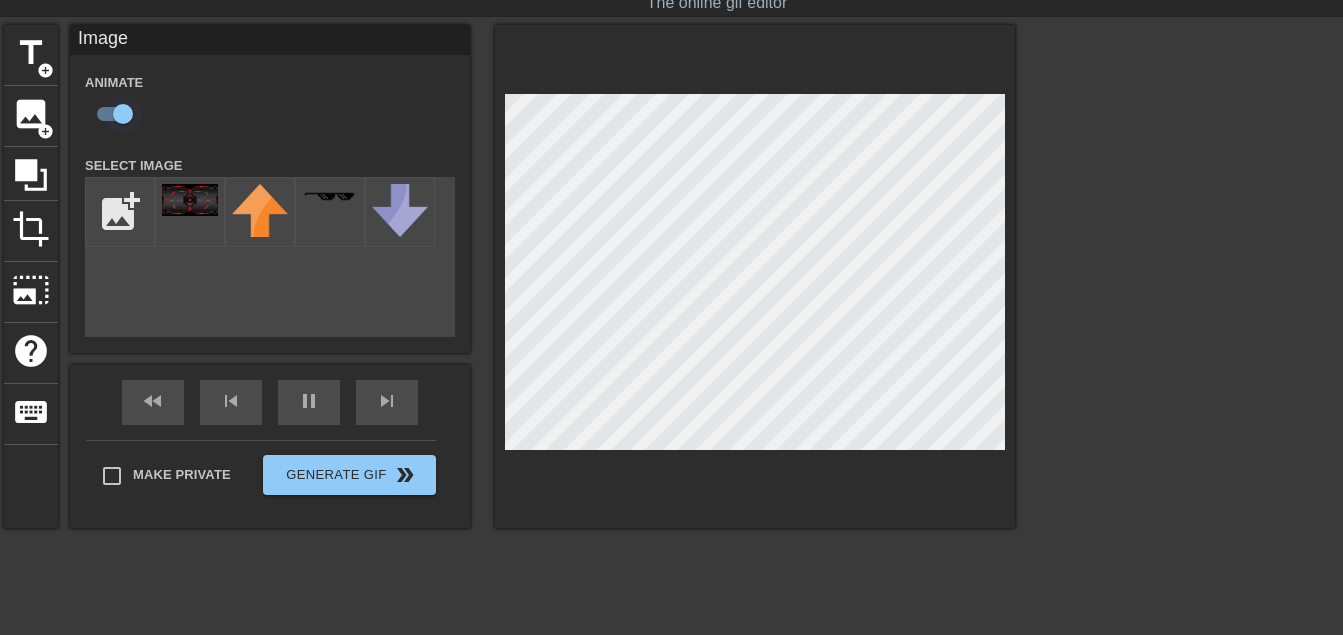 click at bounding box center (123, 114) 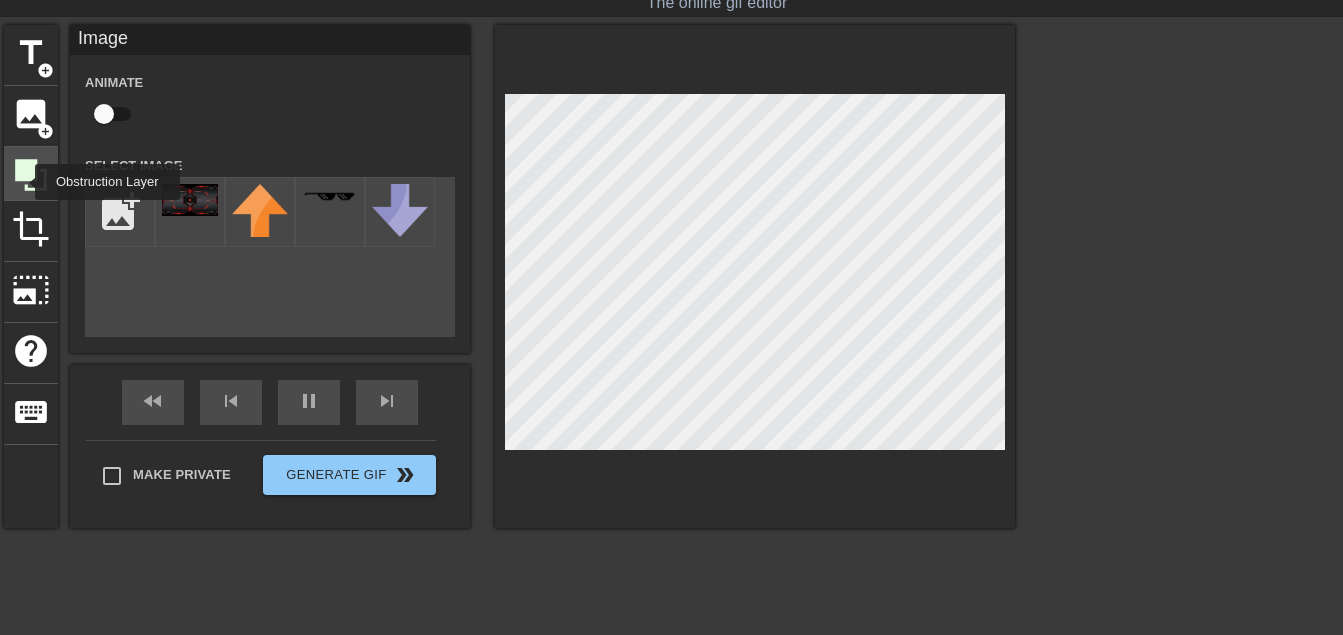 click 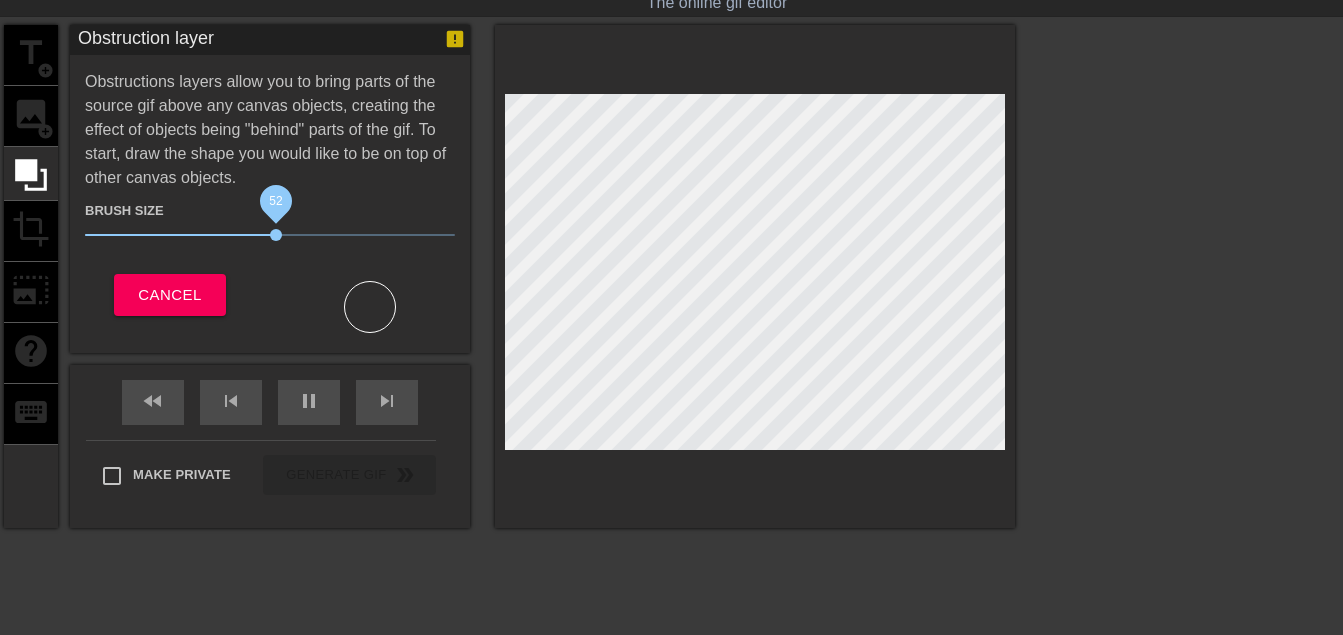 drag, startPoint x: 193, startPoint y: 234, endPoint x: 277, endPoint y: 240, distance: 84.21401 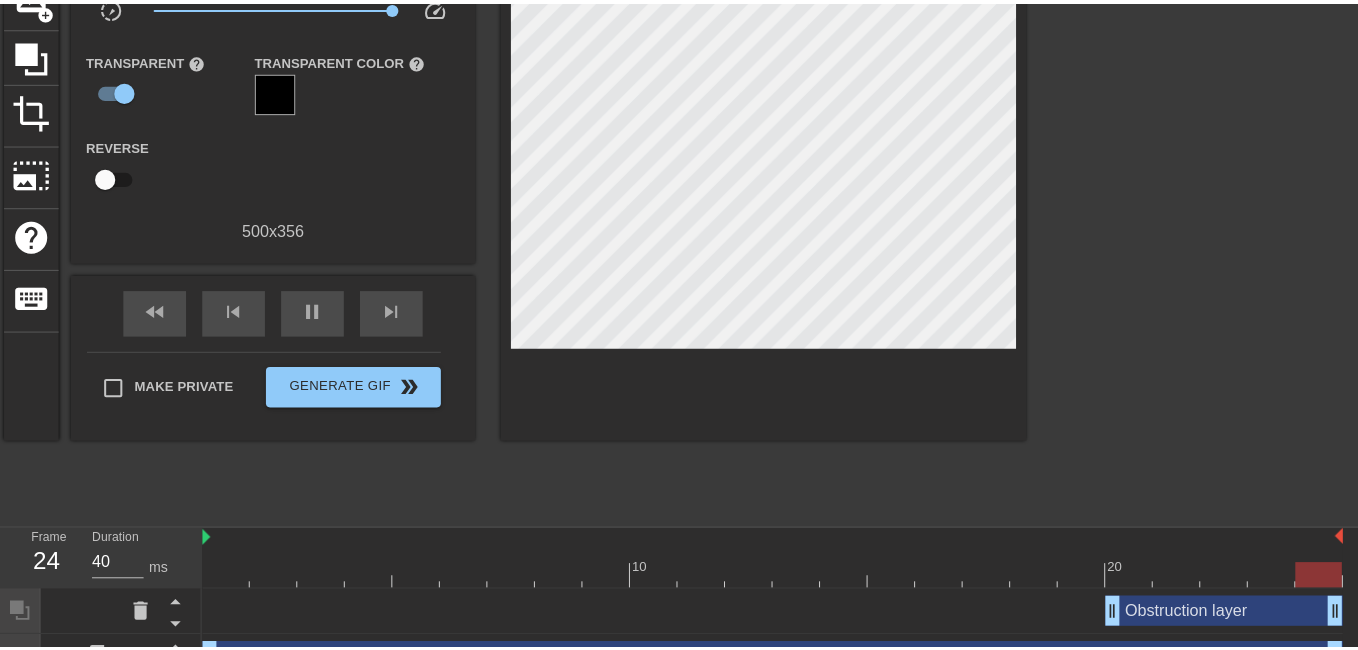 scroll, scrollTop: 176, scrollLeft: 0, axis: vertical 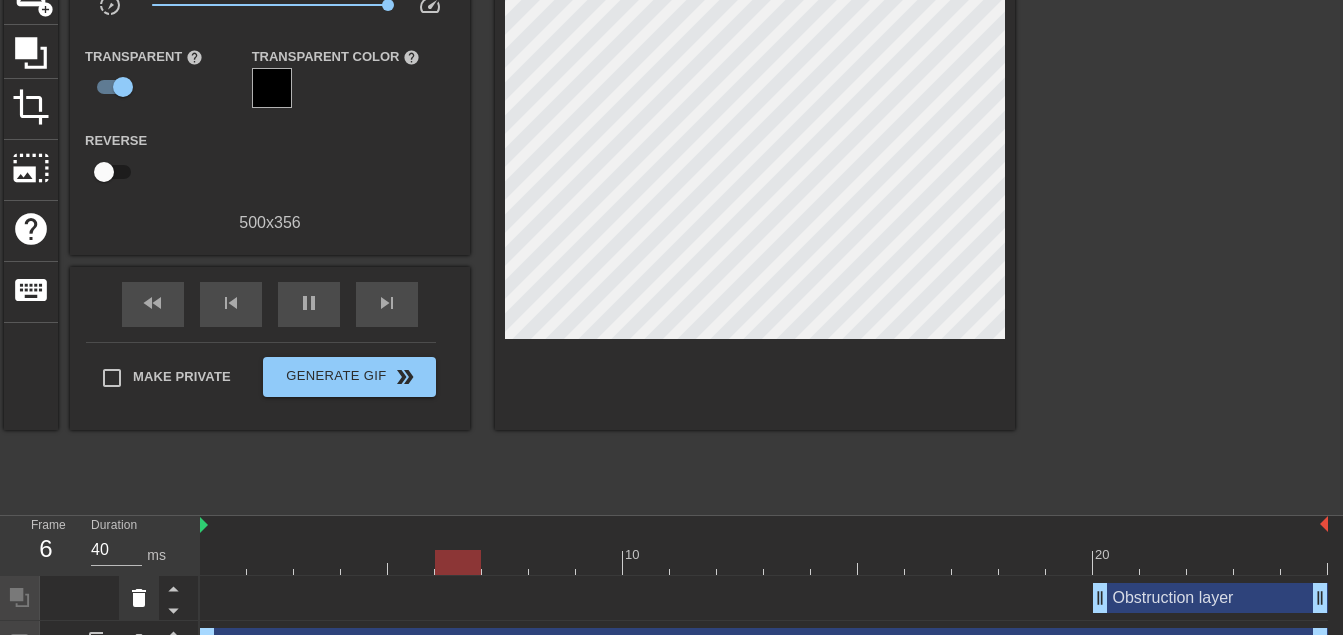 click 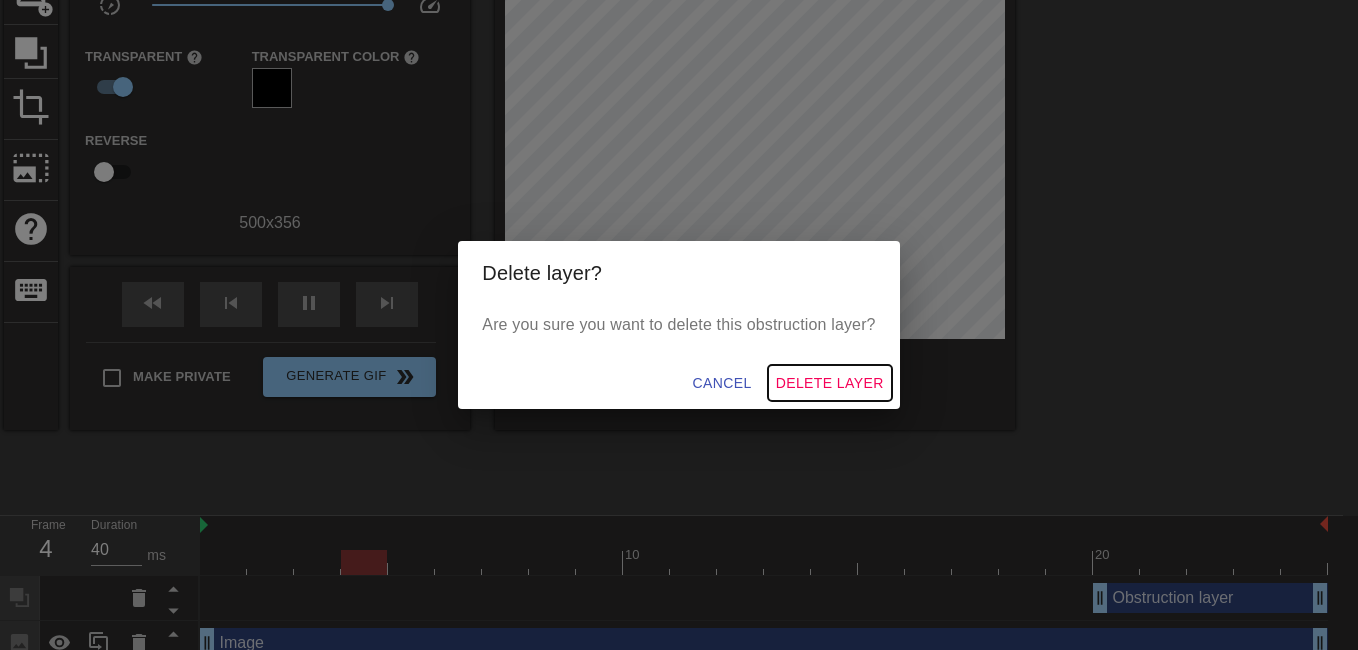 click on "Delete Layer" at bounding box center (830, 383) 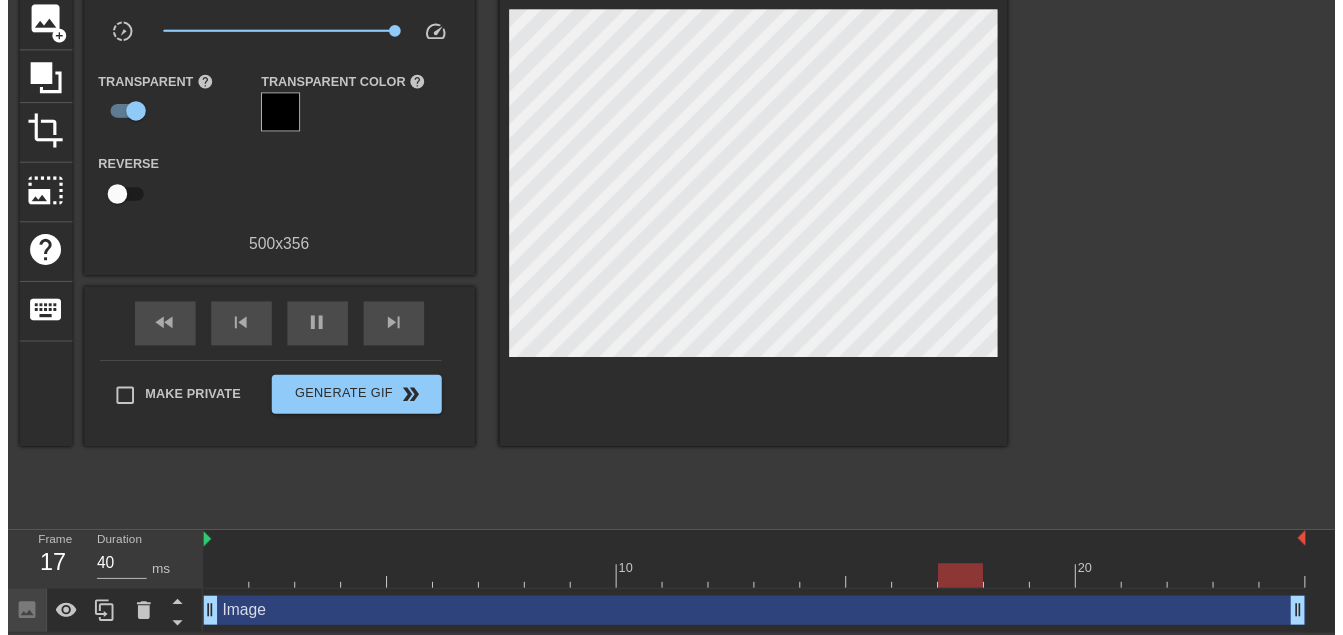scroll, scrollTop: 166, scrollLeft: 0, axis: vertical 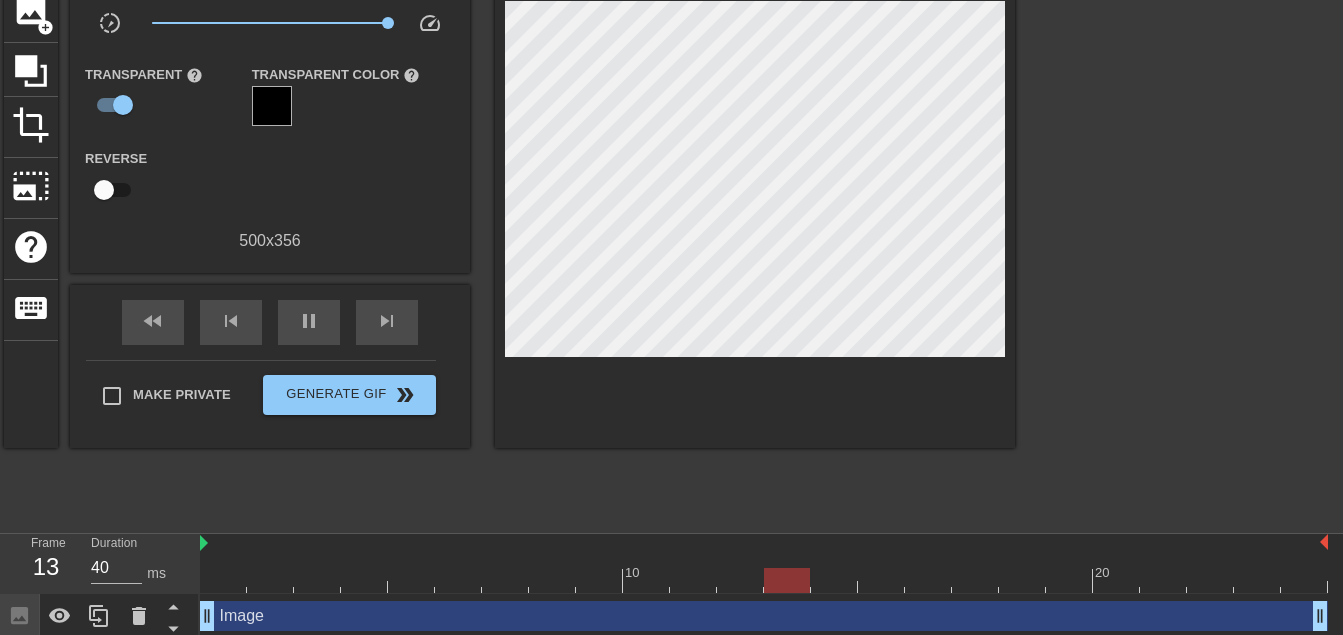 click on "title add_circle image add_circle crop photo_size_select_large help keyboard Gif Settings Speed slow_motion_video x10.0 speed Transparent help Transparent Color help Reverse 500  x  356 fast_rewind skip_previous pause skip_next Make Private Generate Gif double_arrow" at bounding box center [671, 221] 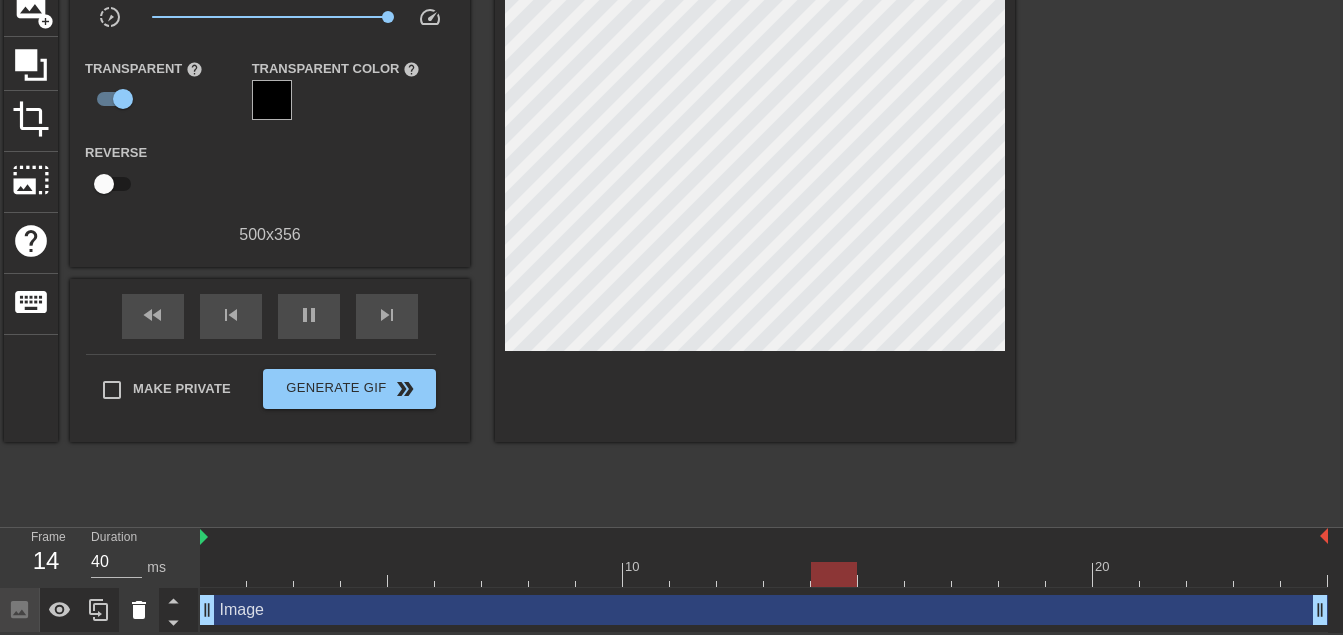 click 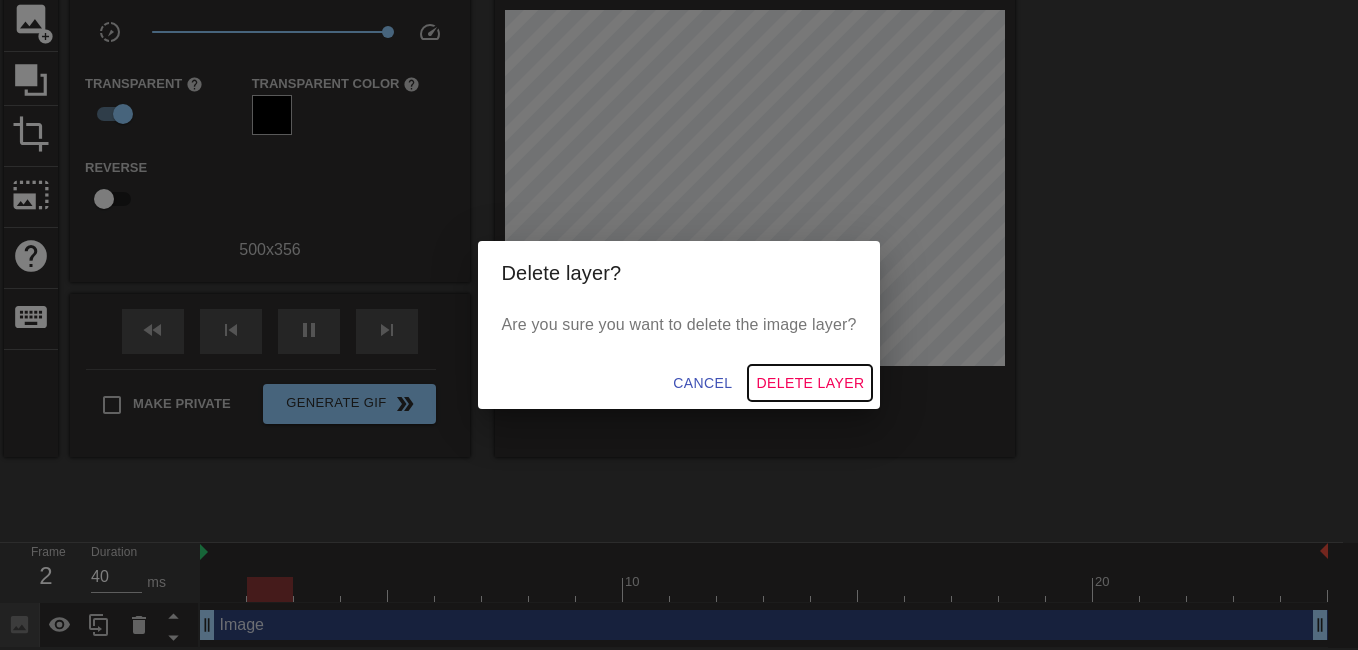 click on "Delete Layer" at bounding box center [810, 383] 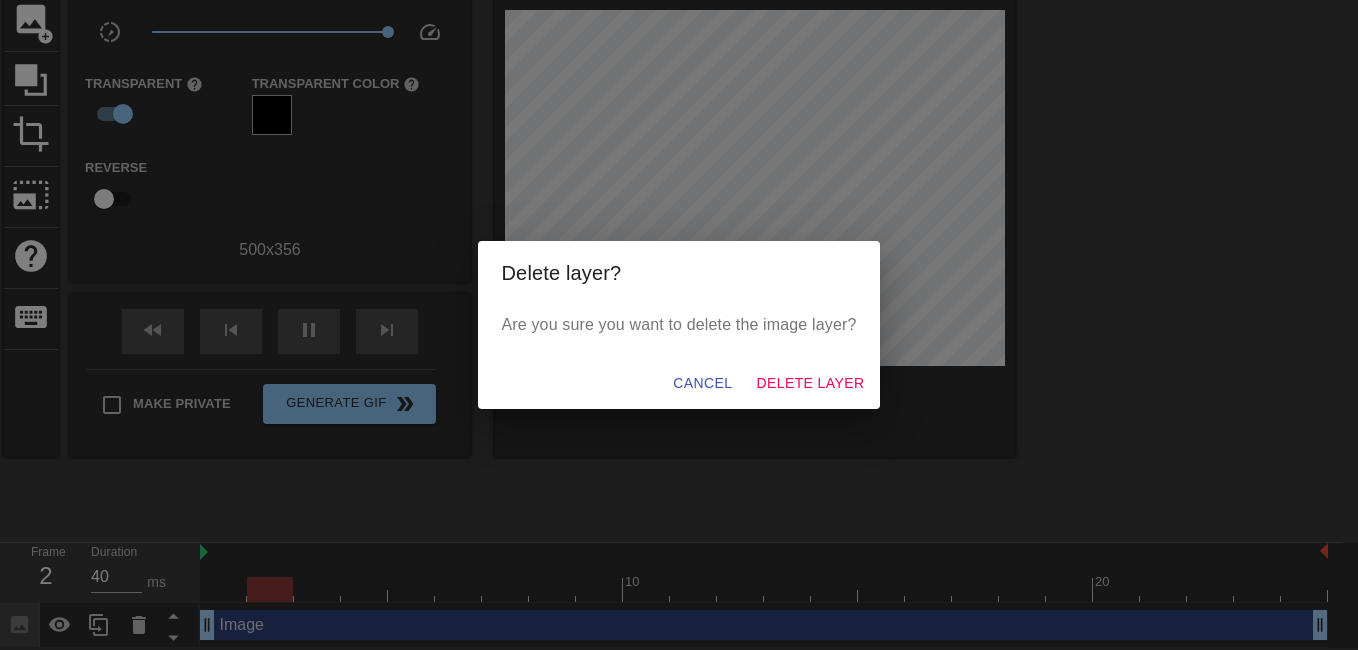click at bounding box center [755, 193] 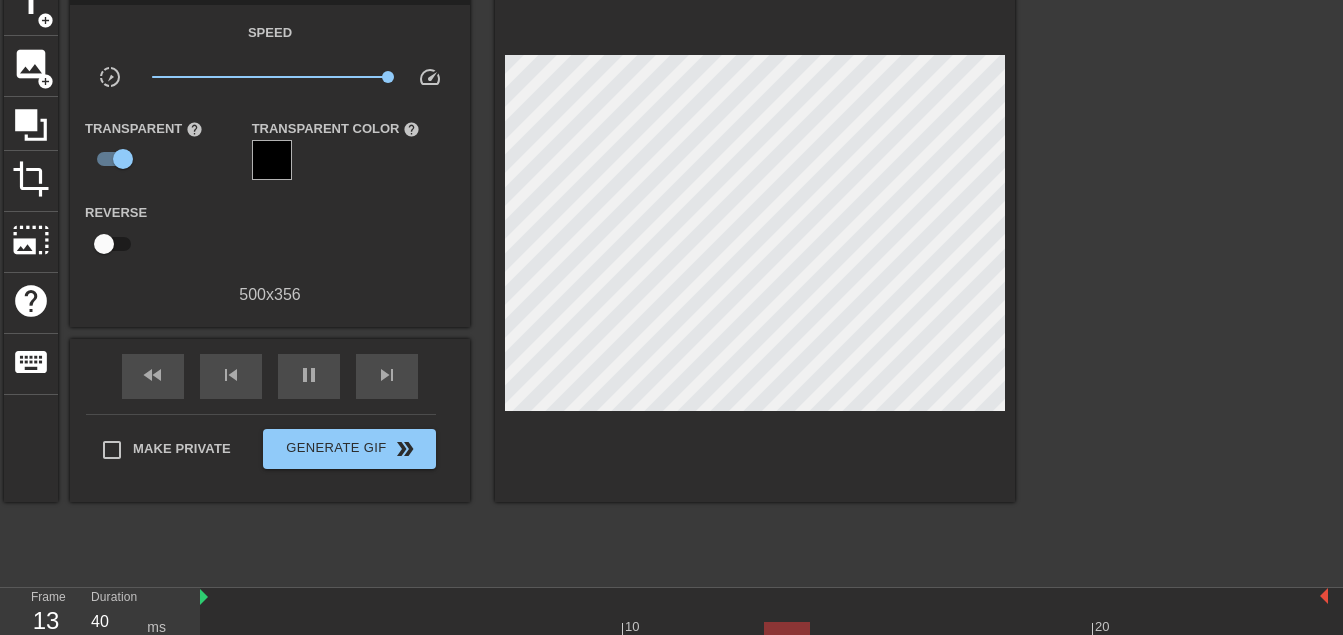 scroll, scrollTop: 82, scrollLeft: 0, axis: vertical 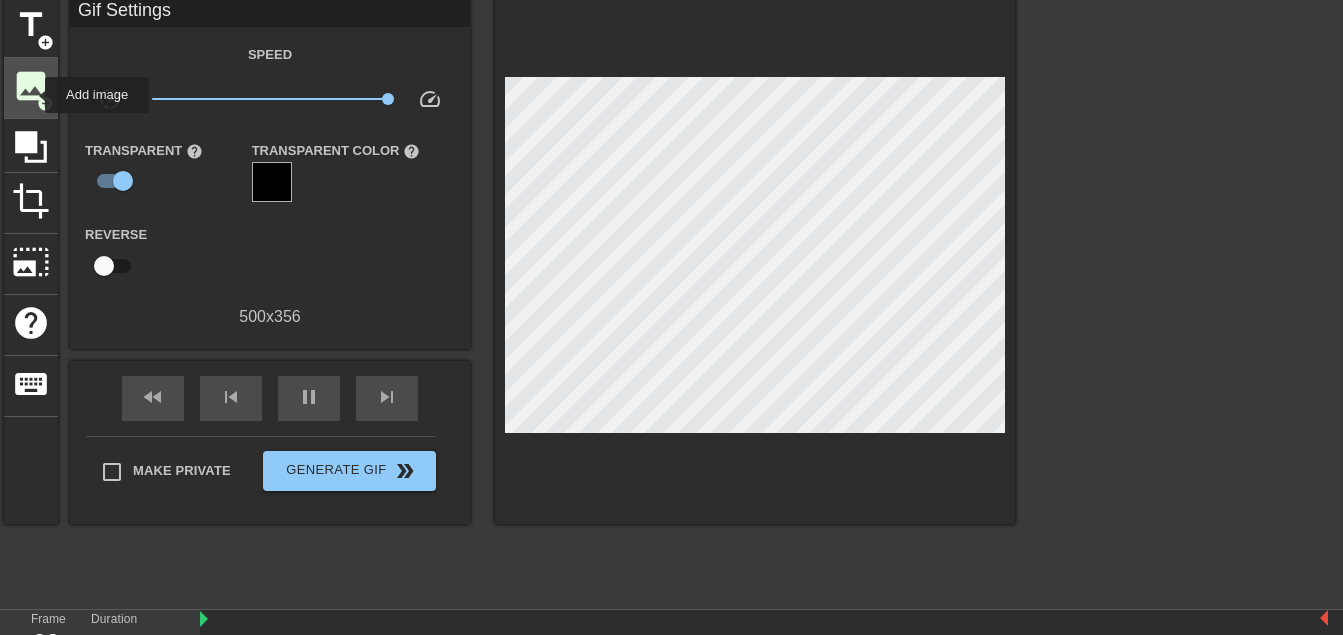 click on "image" at bounding box center (31, 86) 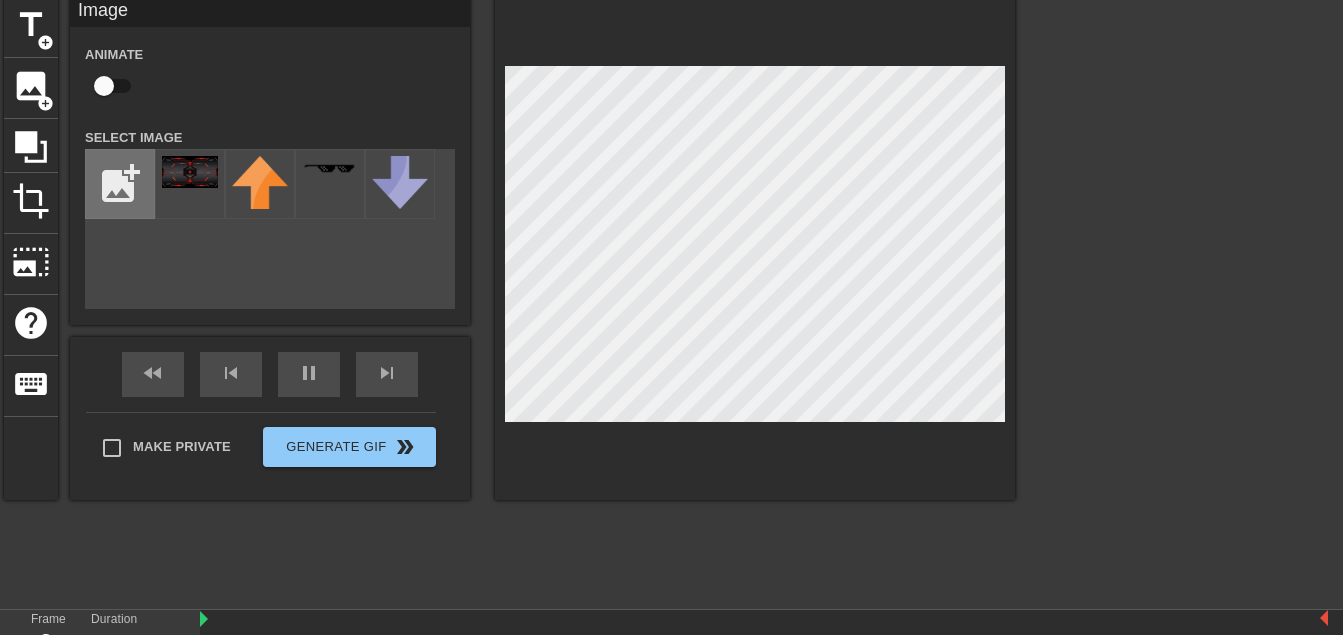 click at bounding box center [120, 184] 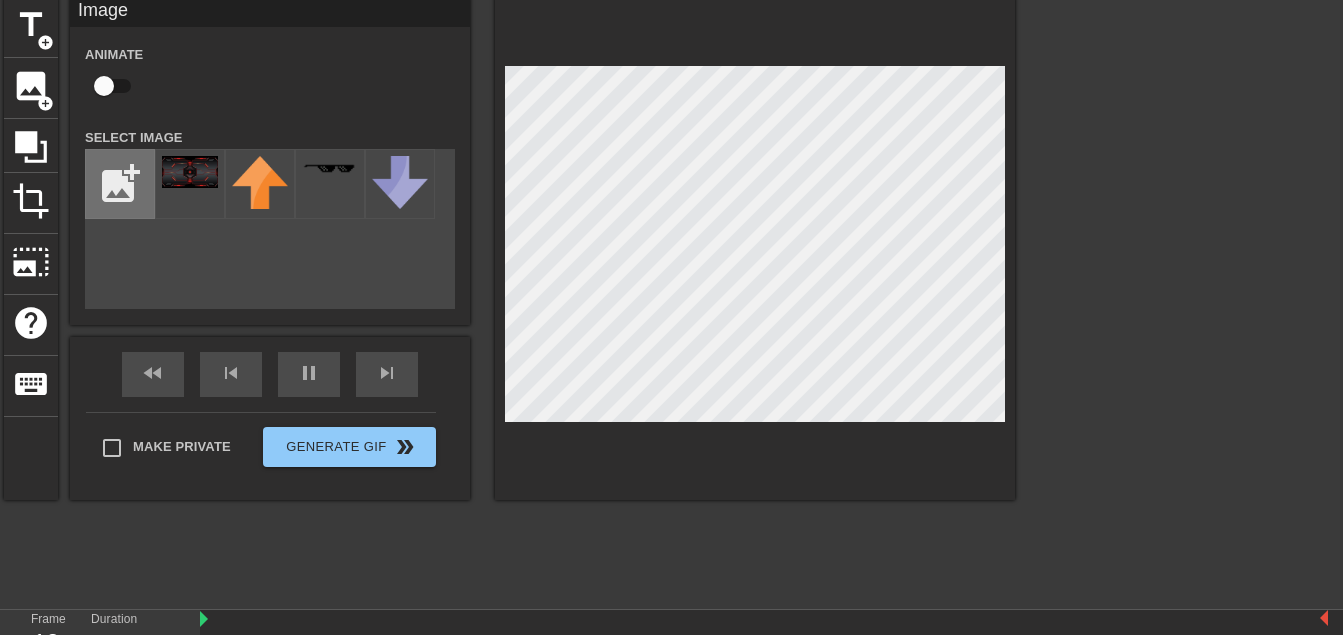 type on "C:\fakepath\11-removebg-preview.png" 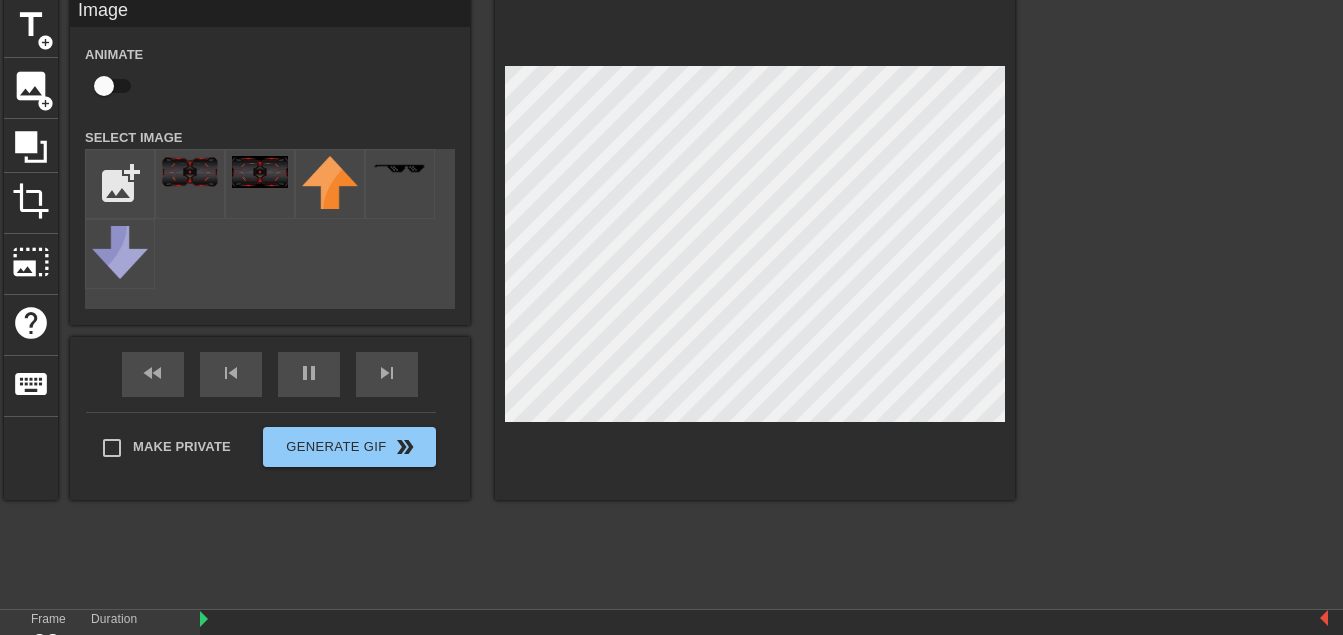 click at bounding box center [190, 184] 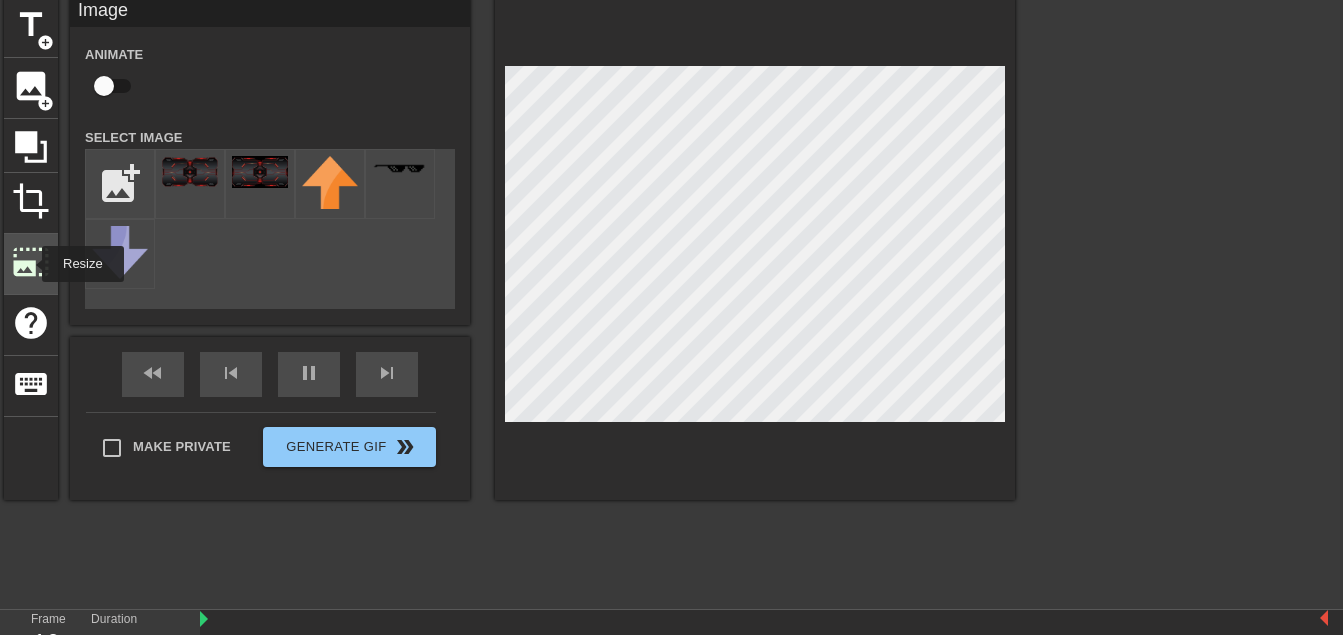click on "photo_size_select_large" at bounding box center [31, 262] 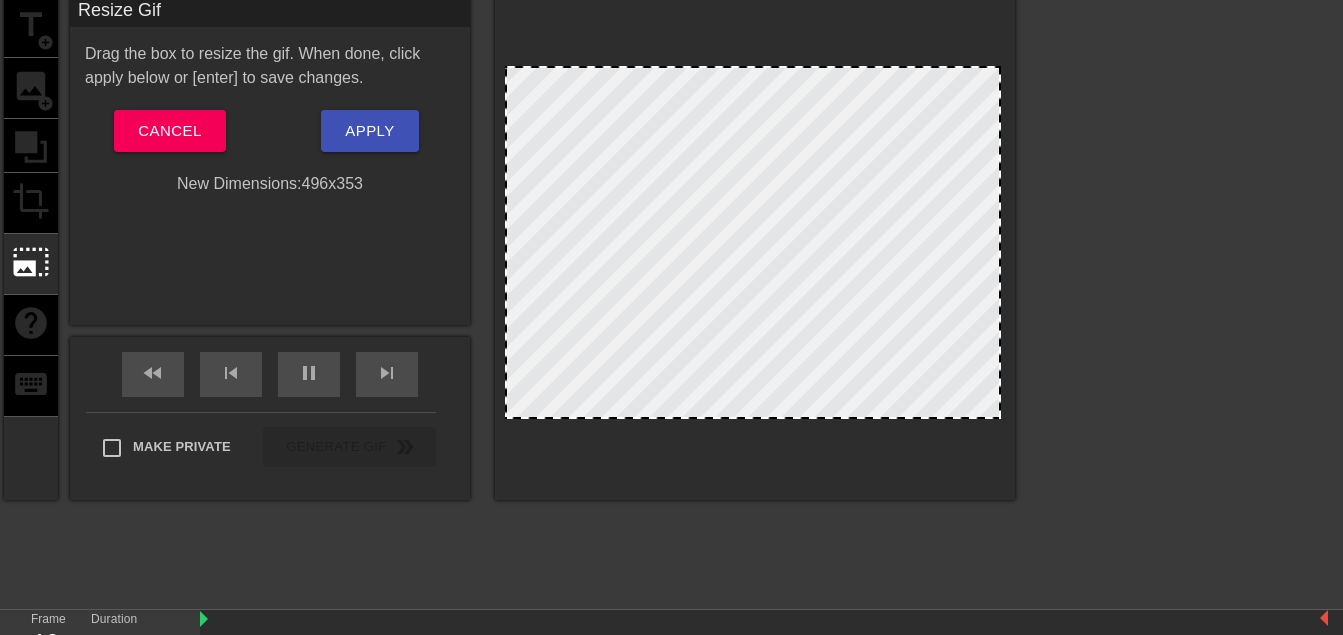 drag, startPoint x: 1002, startPoint y: 69, endPoint x: 998, endPoint y: 84, distance: 15.524175 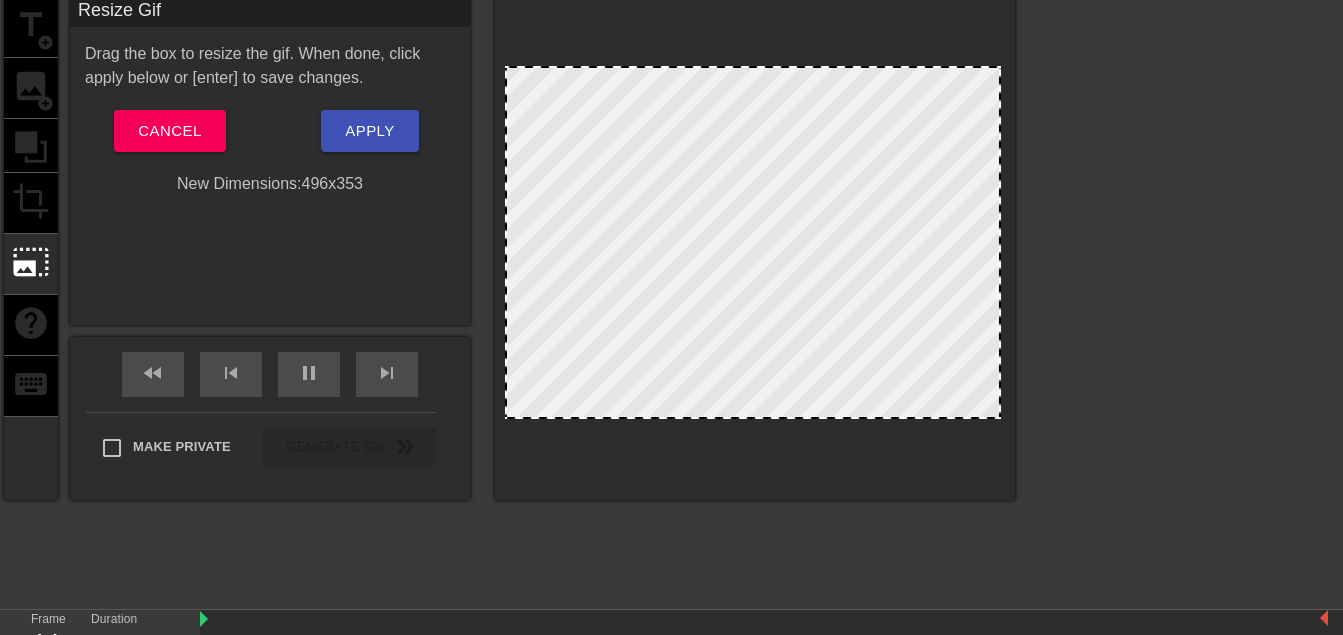 click at bounding box center (753, 242) 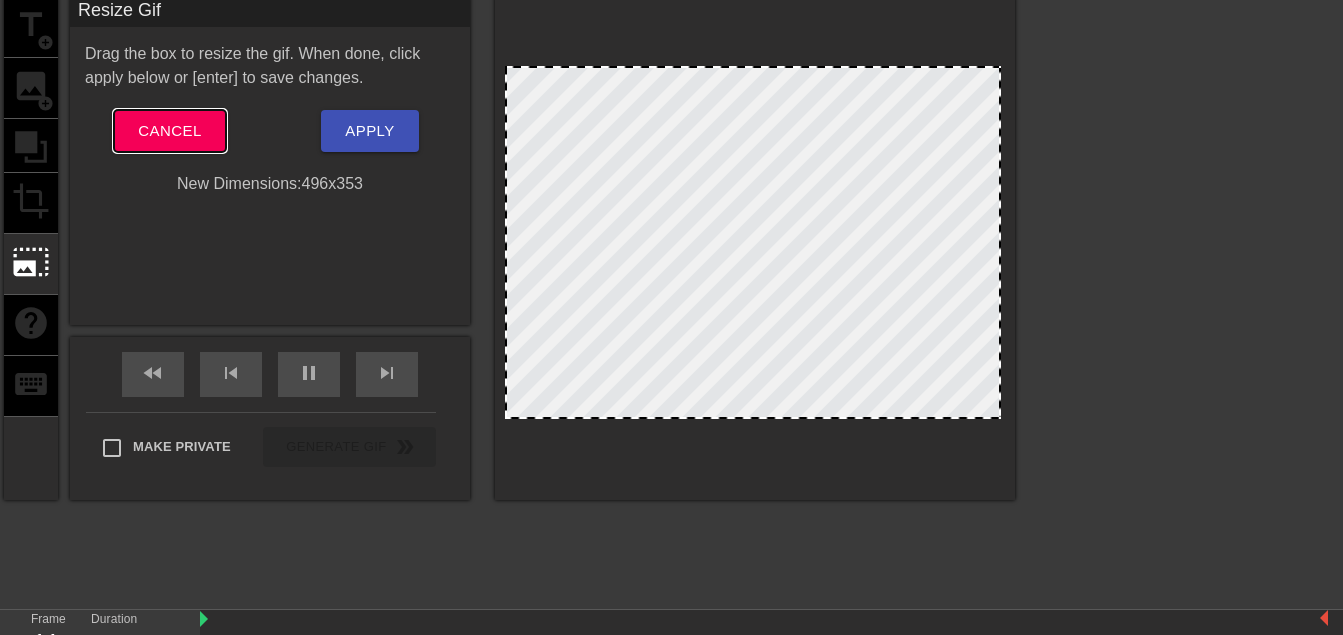 click on "Cancel" at bounding box center (169, 131) 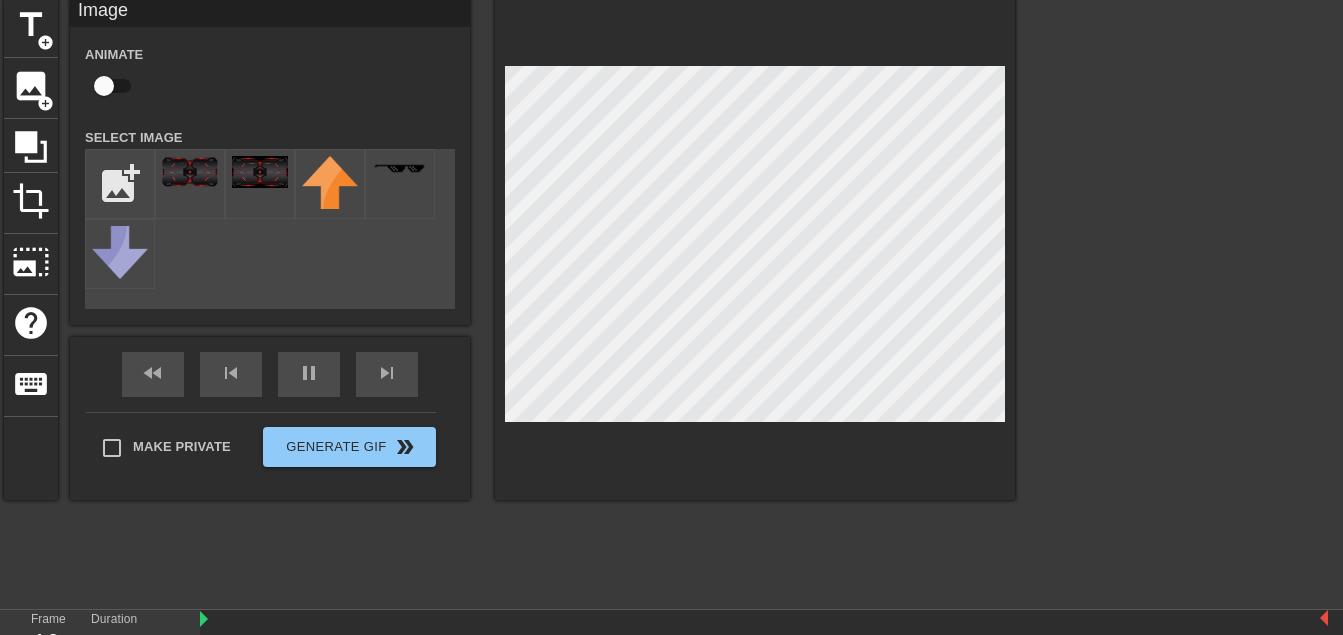 click at bounding box center [755, 248] 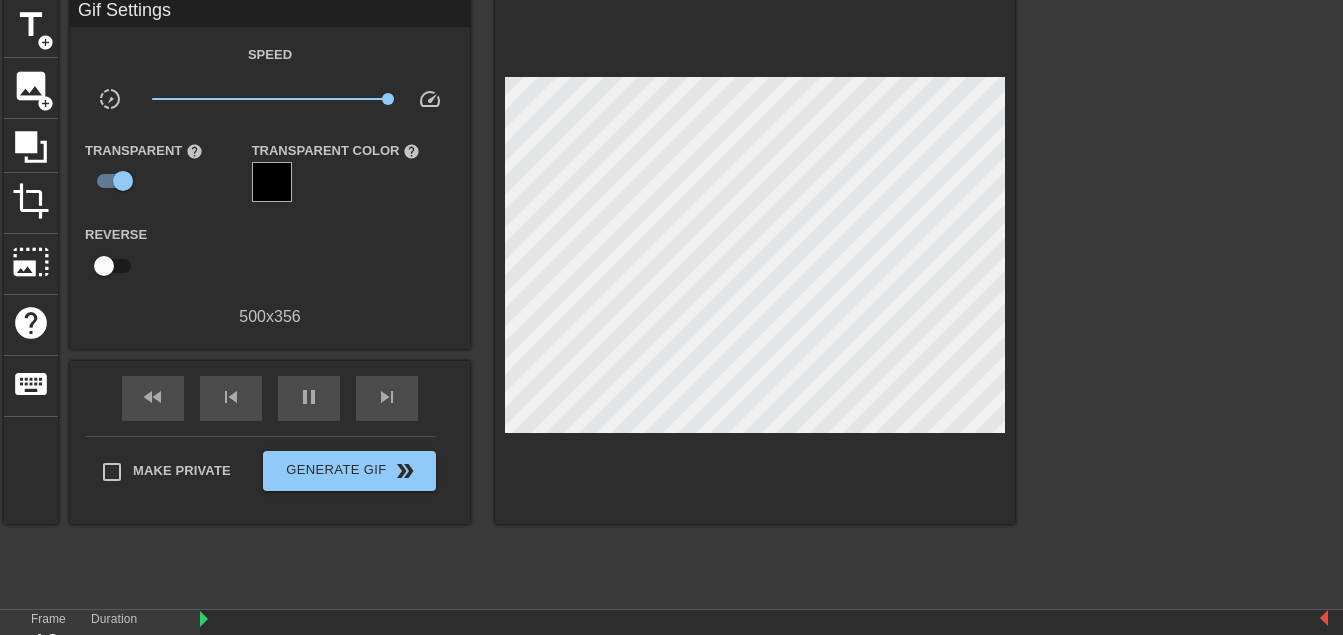click at bounding box center [755, 260] 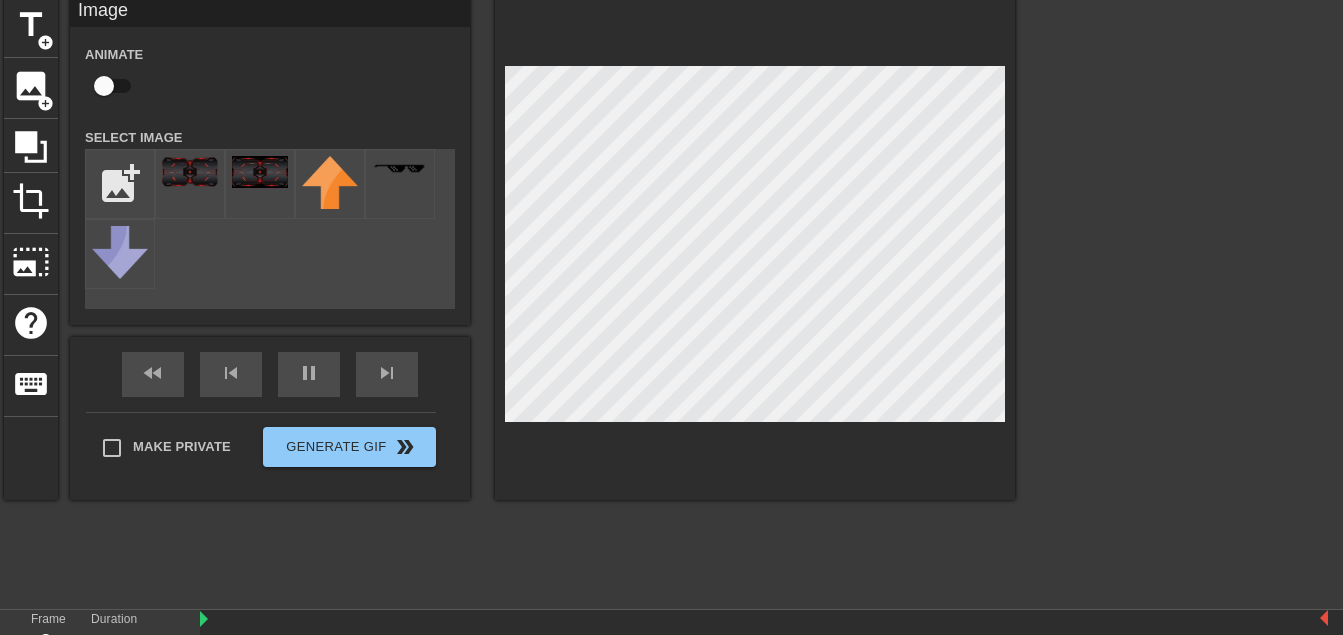drag, startPoint x: 754, startPoint y: 425, endPoint x: 758, endPoint y: 59, distance: 366.02185 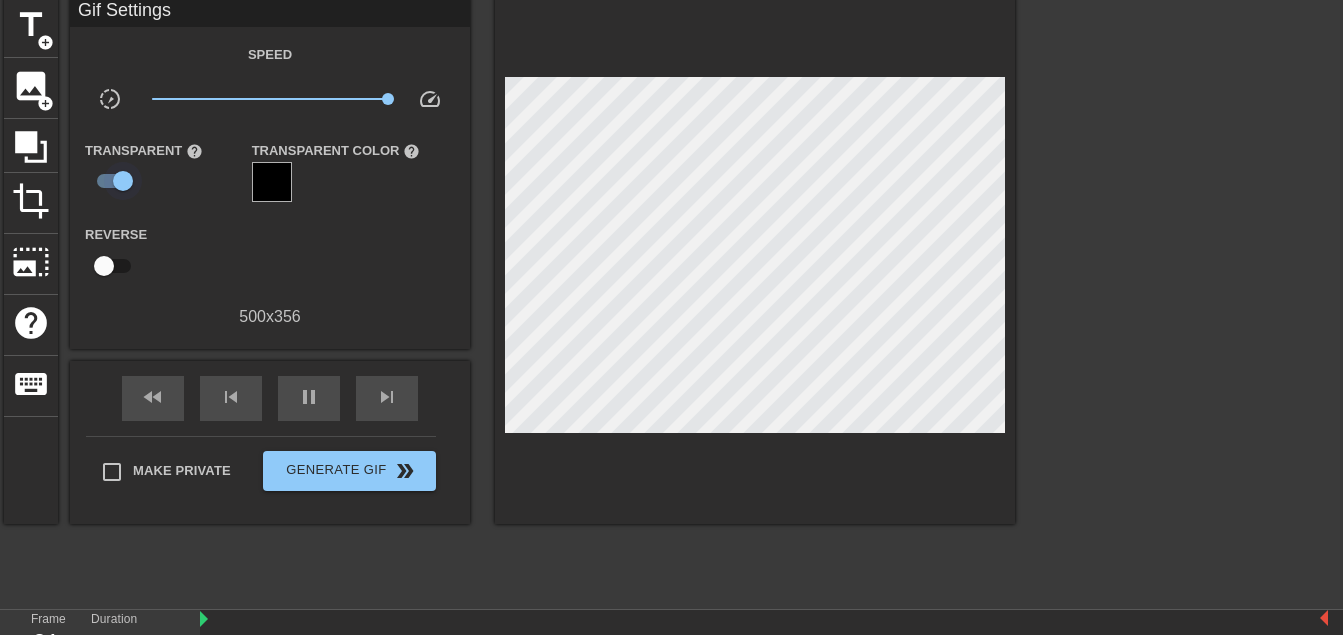 click at bounding box center (123, 181) 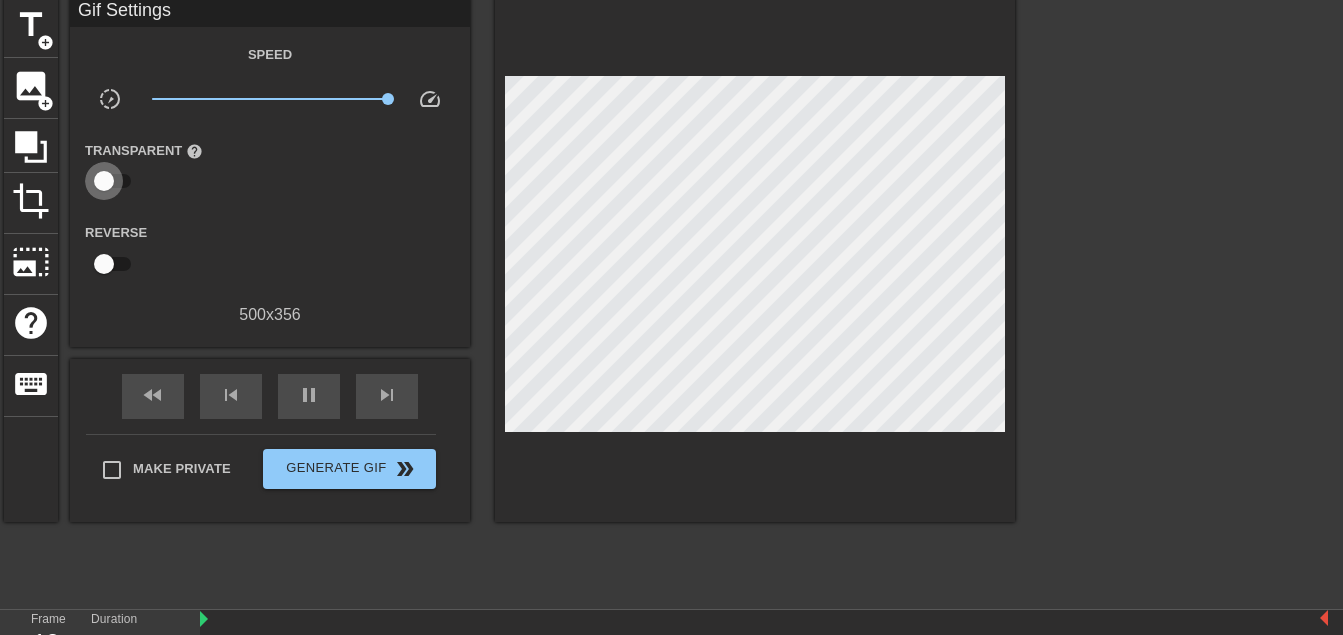 click at bounding box center (104, 181) 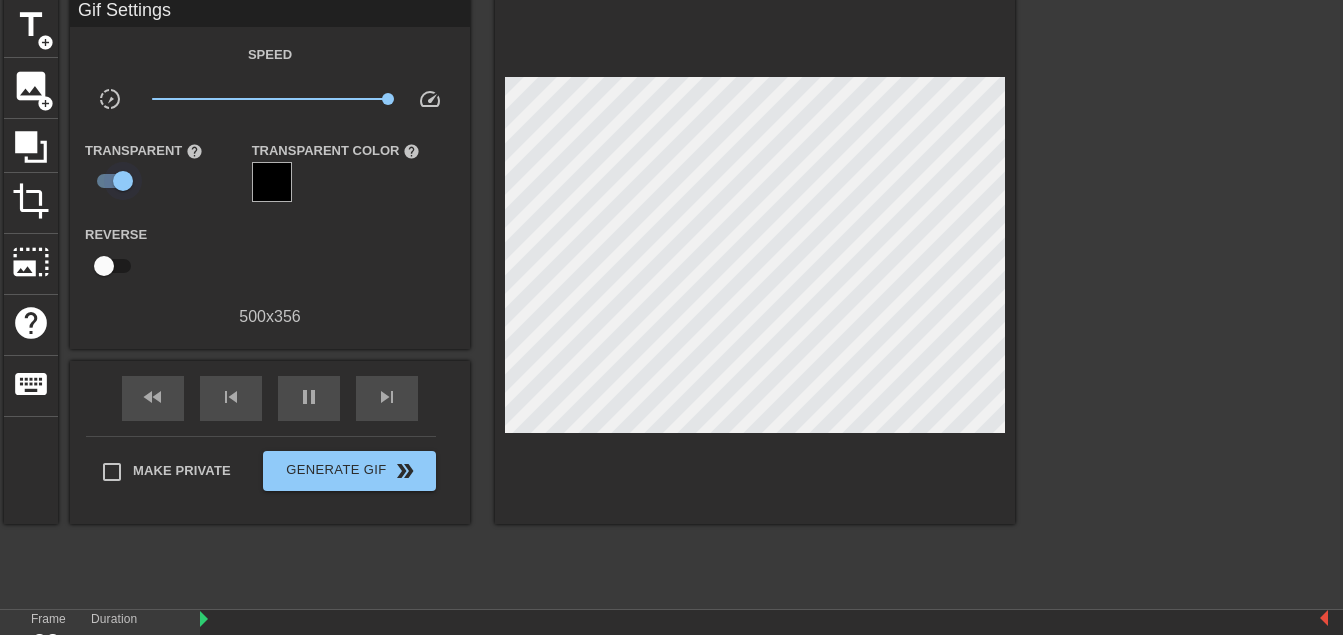 click at bounding box center [123, 181] 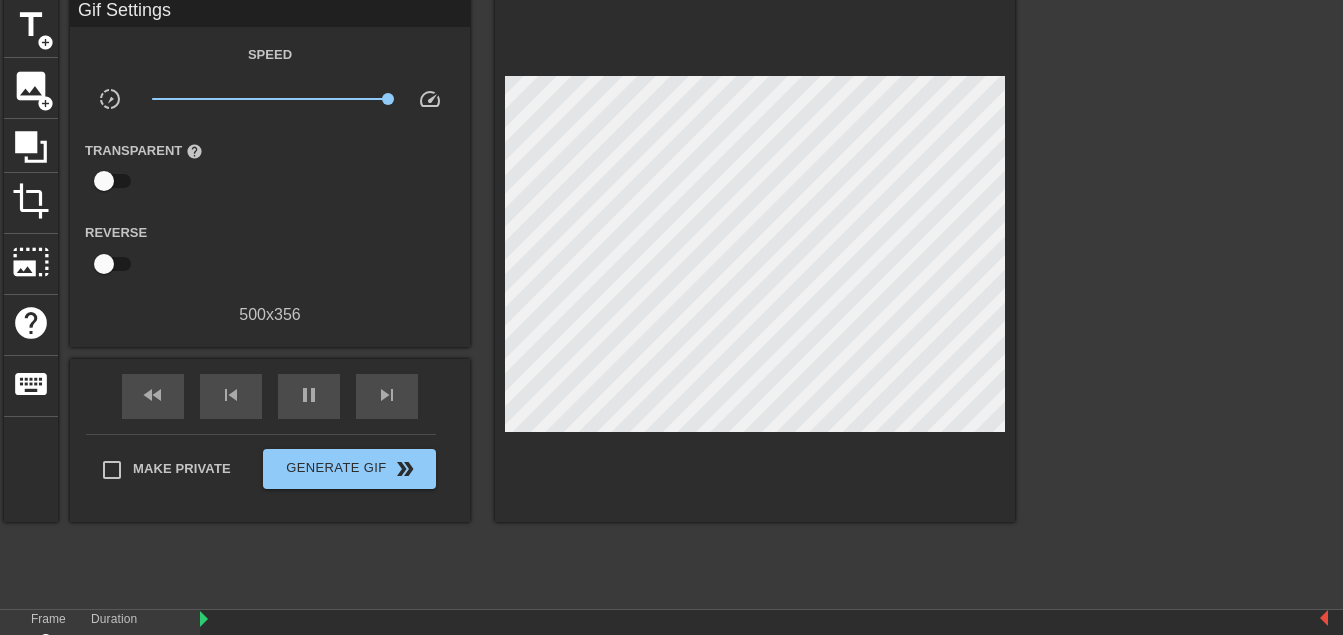click at bounding box center (104, 181) 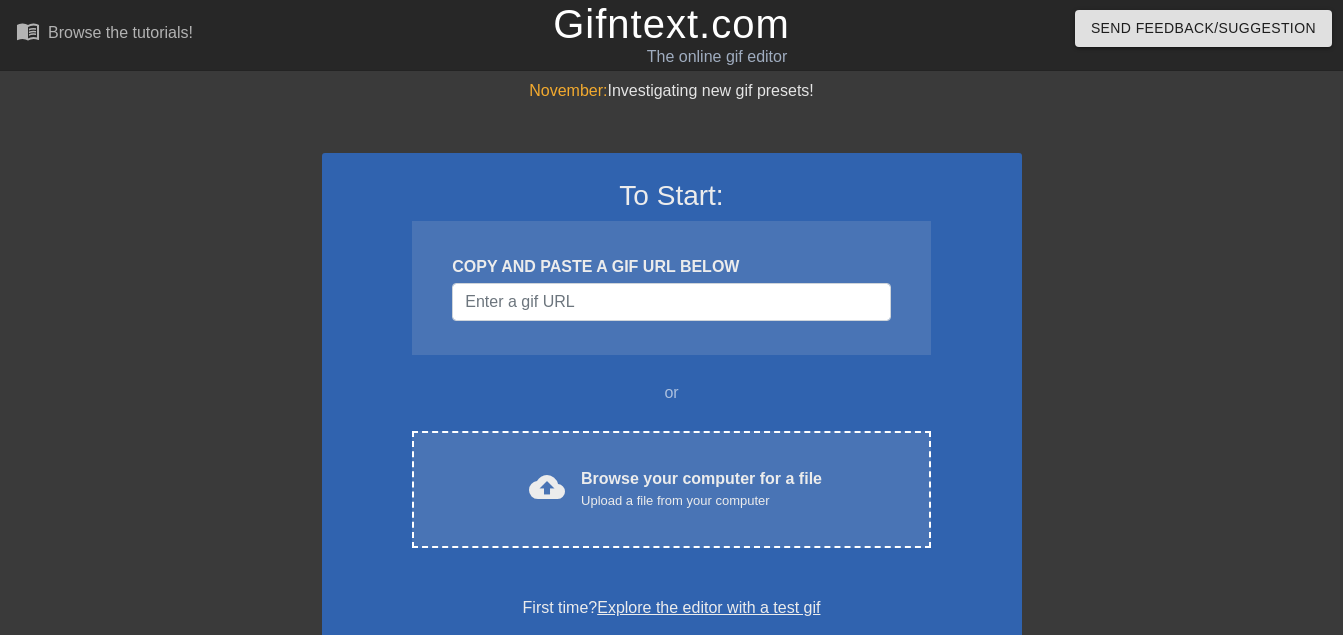 scroll, scrollTop: 0, scrollLeft: 0, axis: both 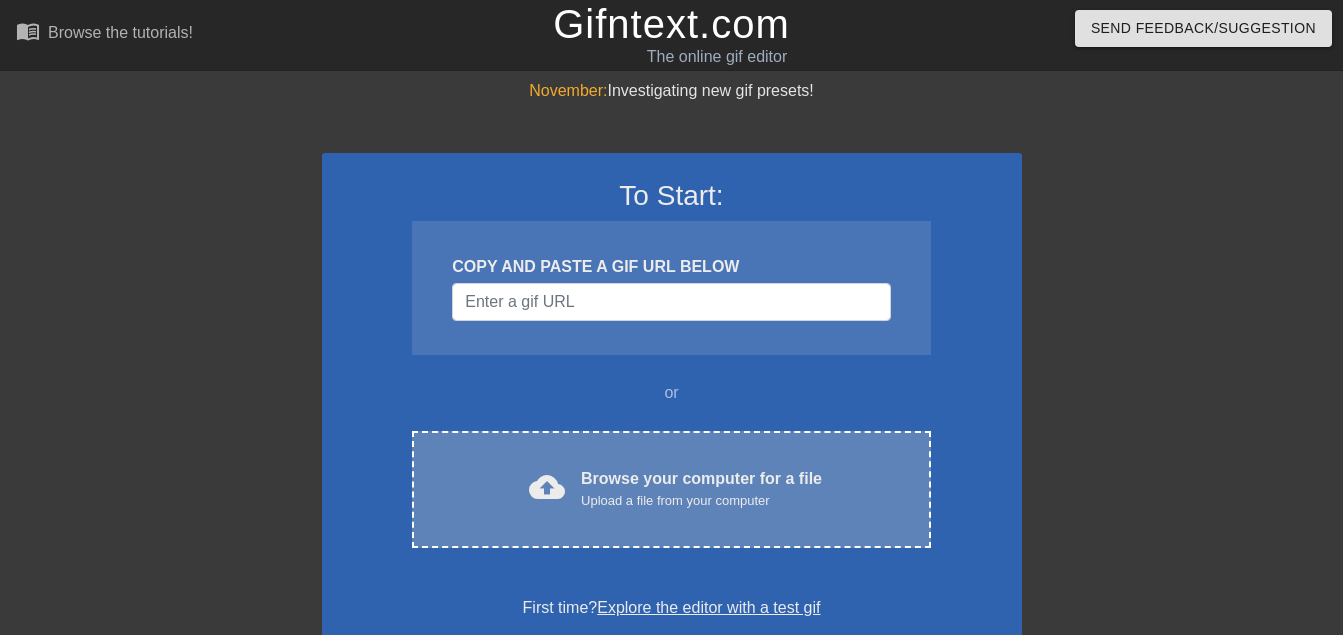 click on "cloud_upload Browse your computer for a file Upload a file from your computer Choose files" at bounding box center [671, 489] 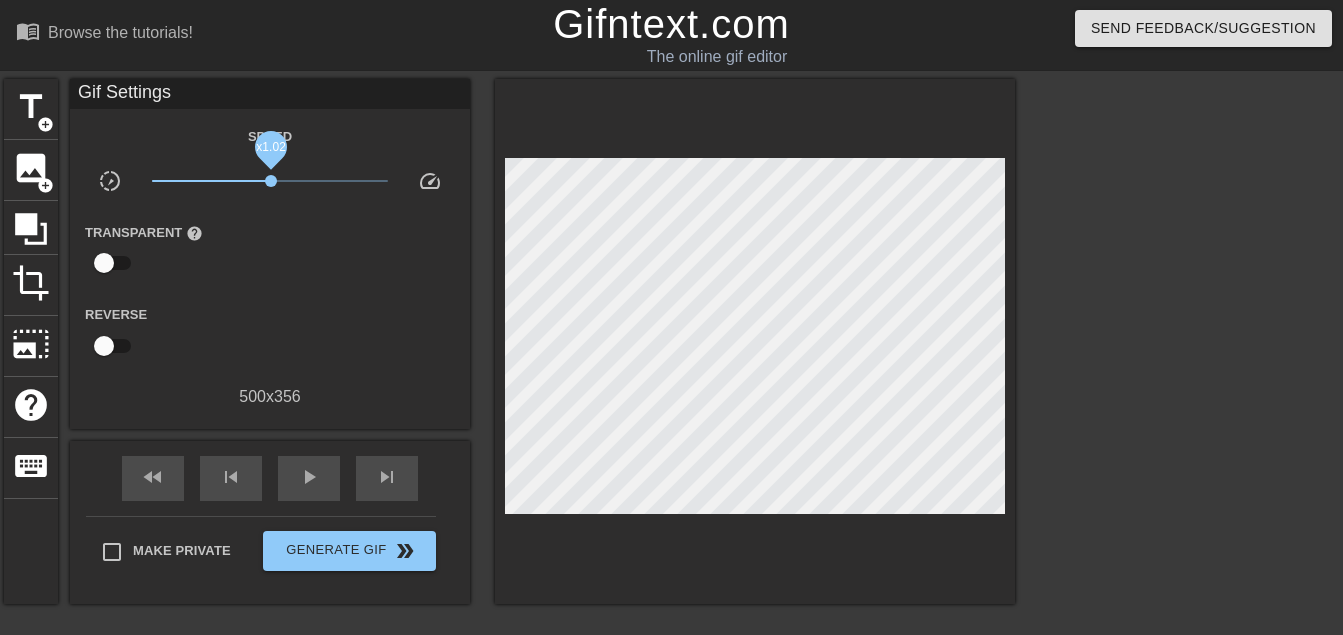drag, startPoint x: 271, startPoint y: 176, endPoint x: 296, endPoint y: 173, distance: 25.179358 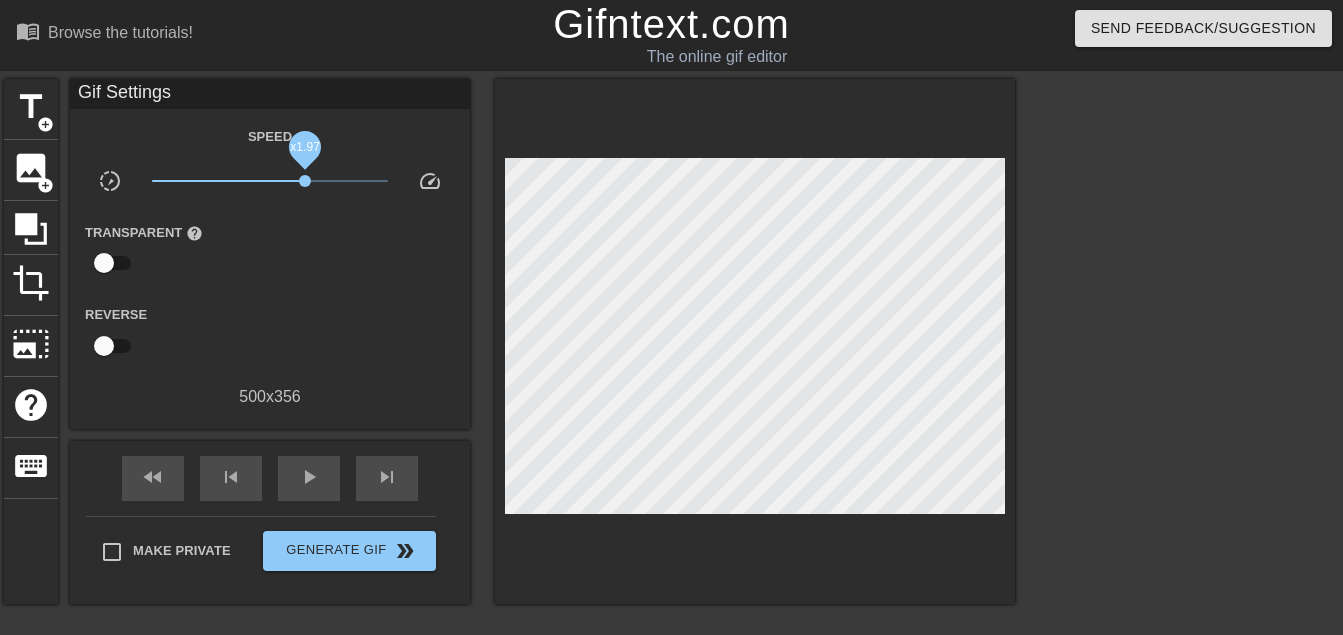 drag, startPoint x: 296, startPoint y: 173, endPoint x: 323, endPoint y: 169, distance: 27.294687 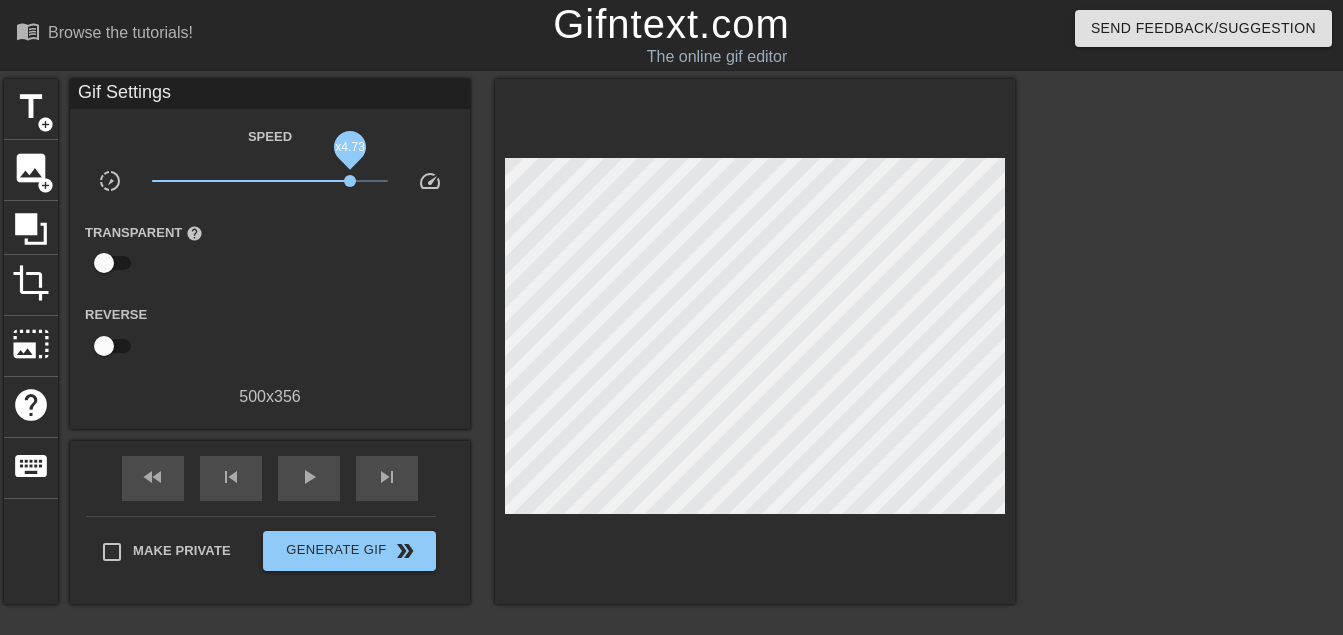 drag, startPoint x: 323, startPoint y: 169, endPoint x: 373, endPoint y: 159, distance: 50.990196 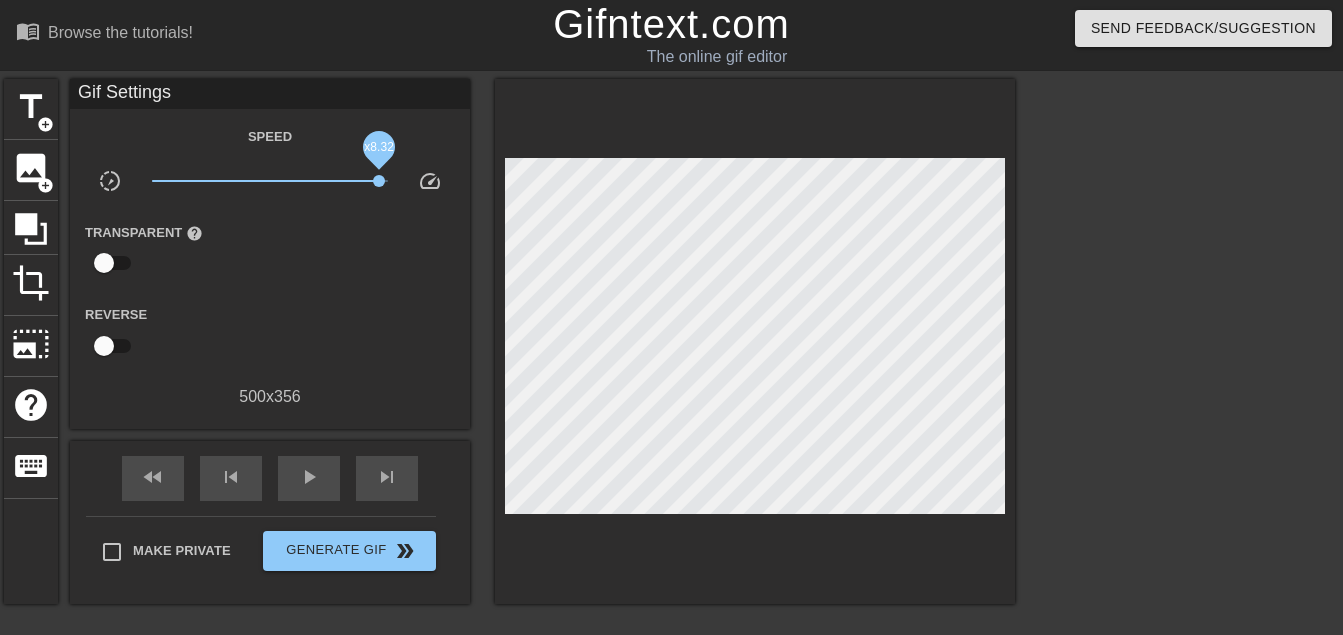click on "x8.32" at bounding box center [378, 146] 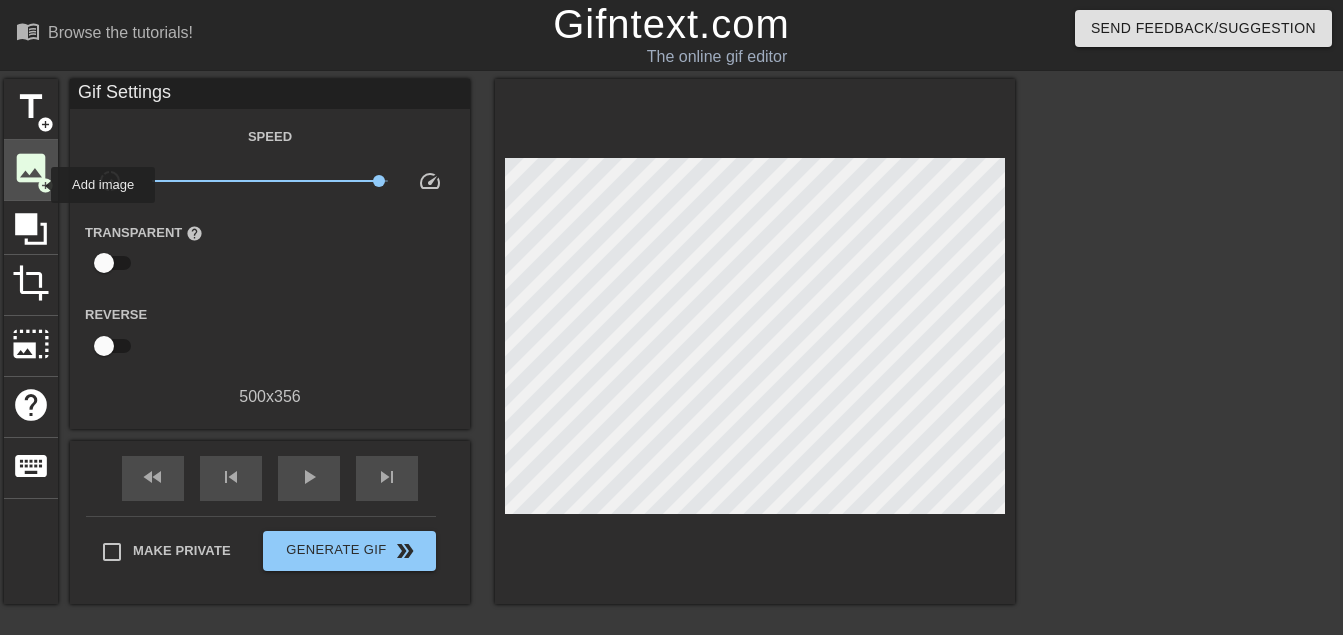 click on "add_circle" at bounding box center [45, 185] 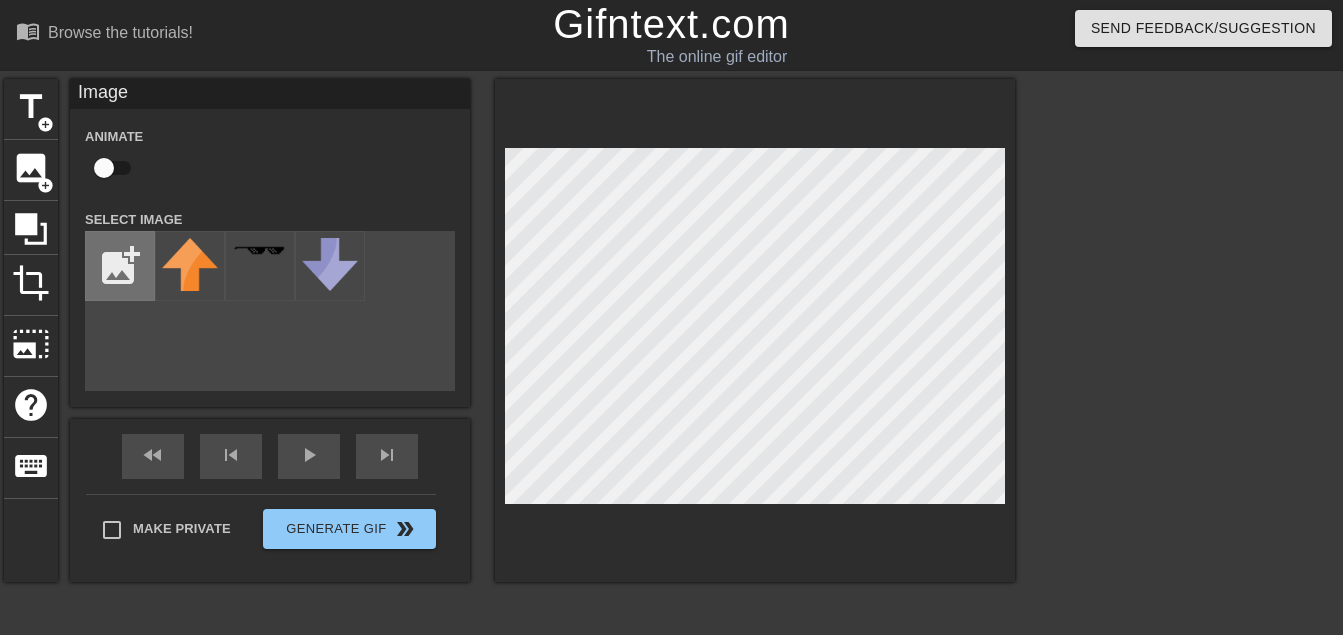 click at bounding box center [120, 266] 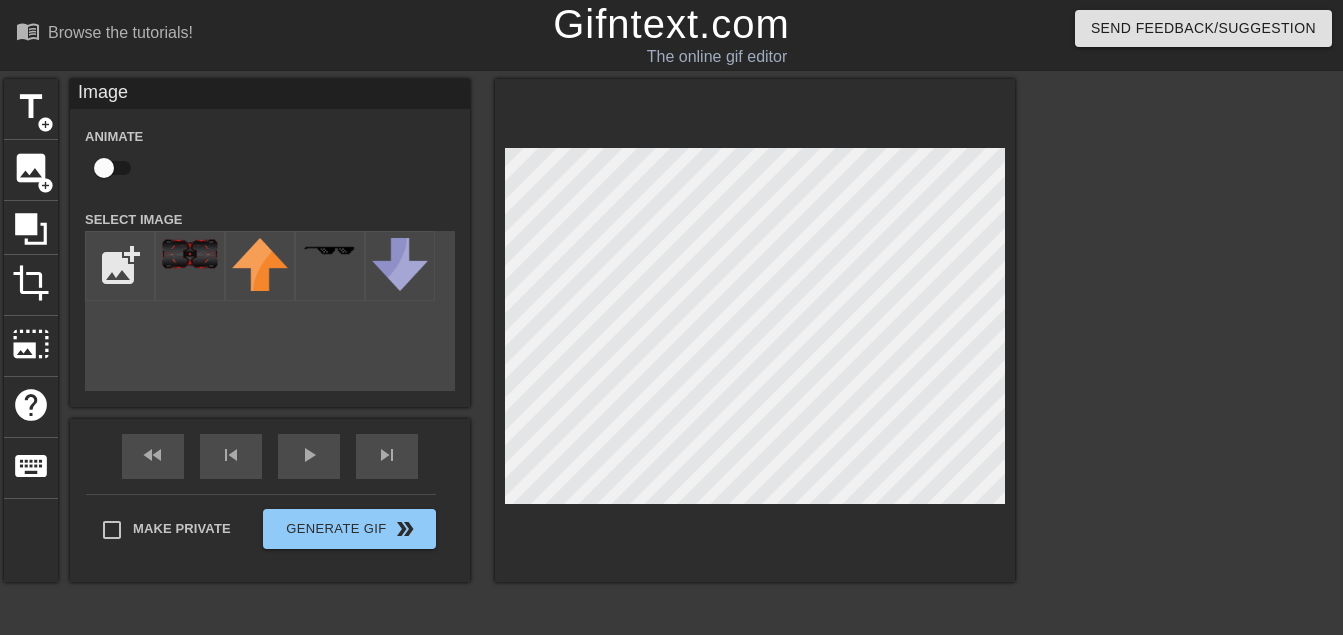 click at bounding box center (190, 254) 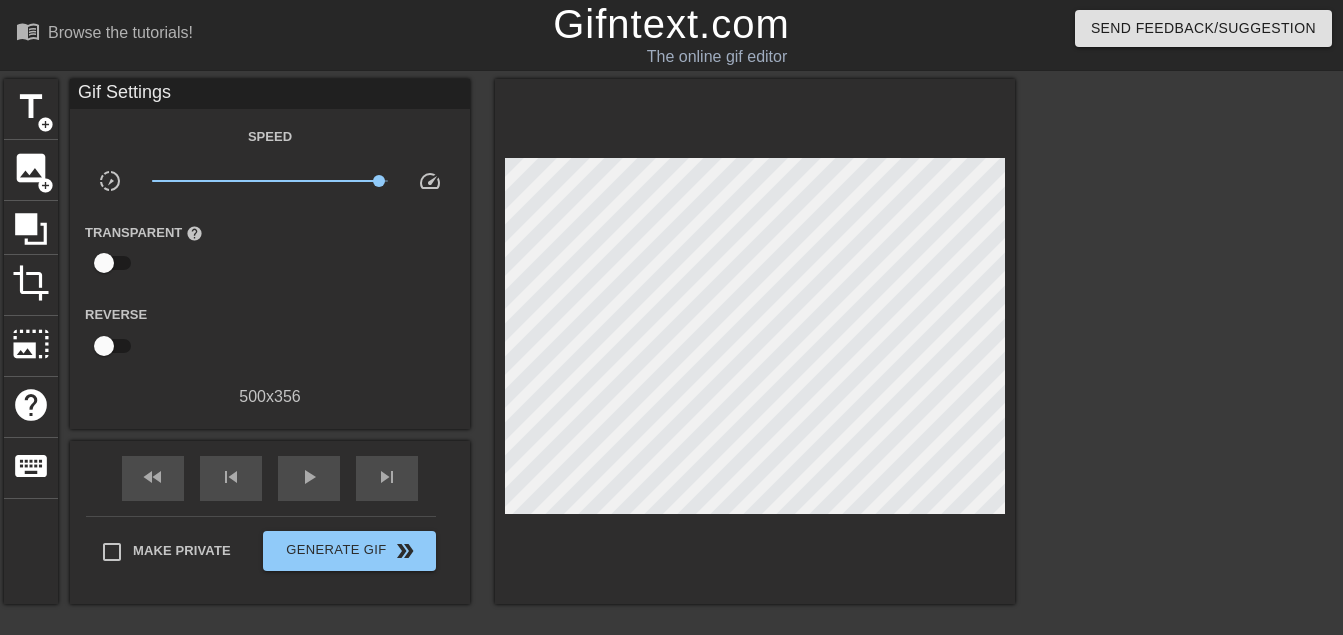 click at bounding box center [755, 341] 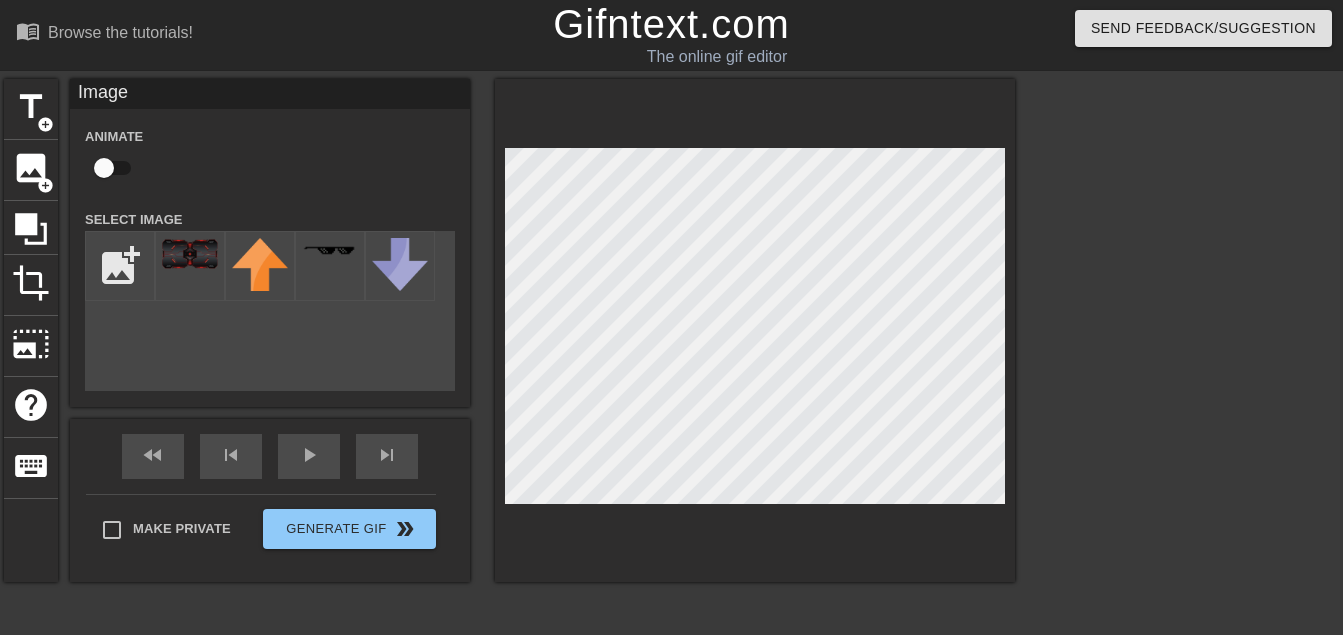 click at bounding box center (755, 330) 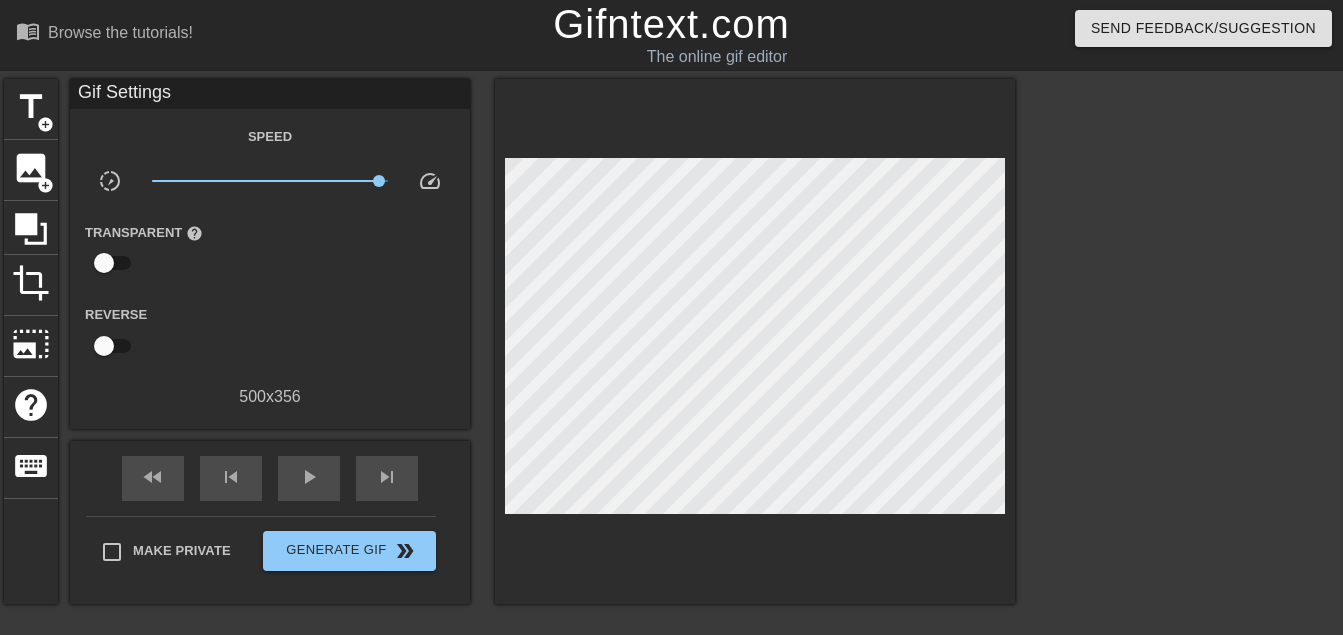 click at bounding box center (755, 341) 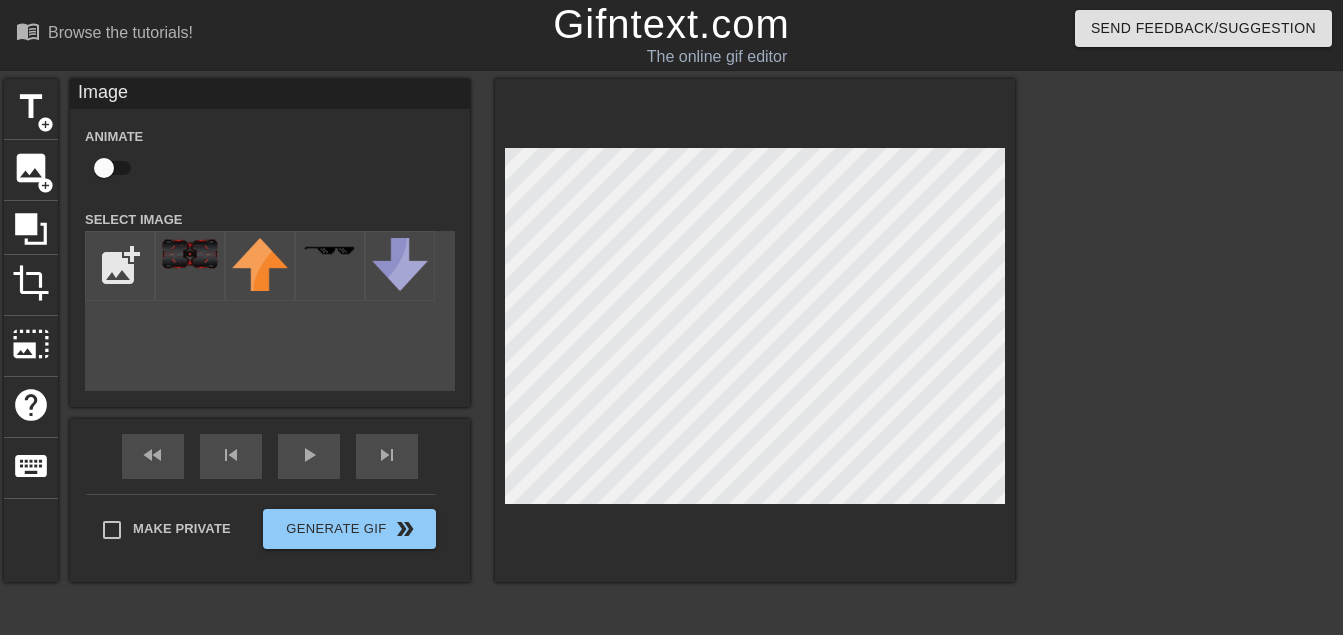 click at bounding box center [755, 330] 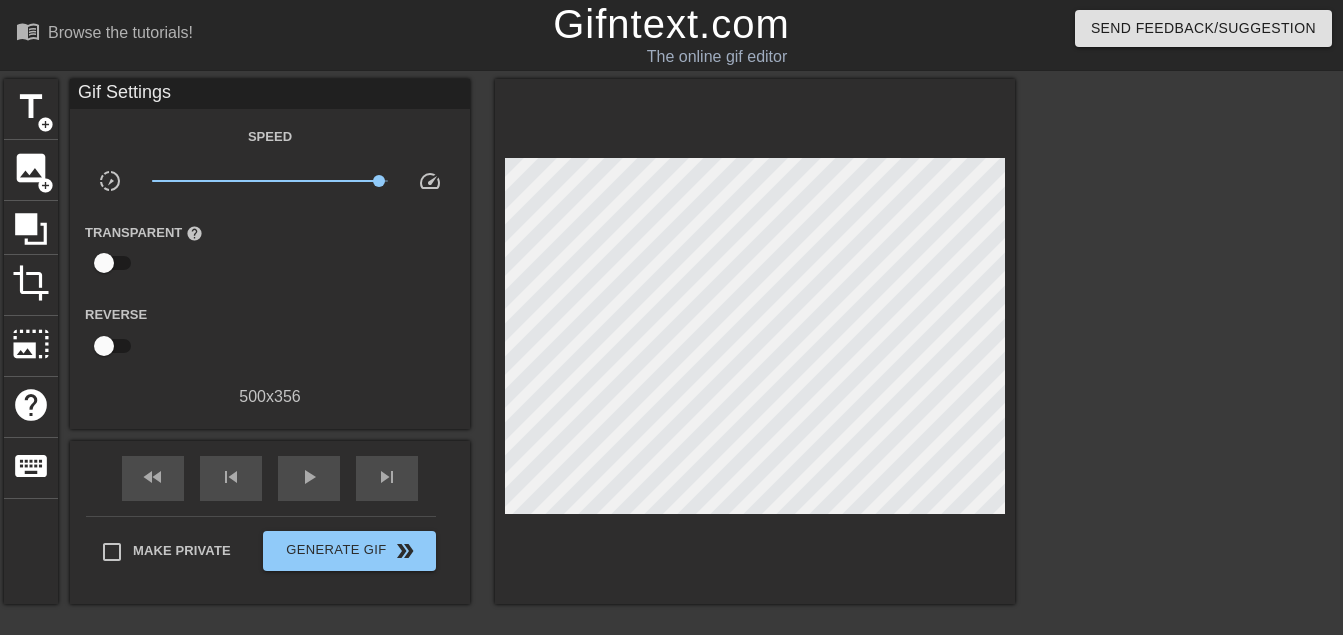 click at bounding box center (755, 341) 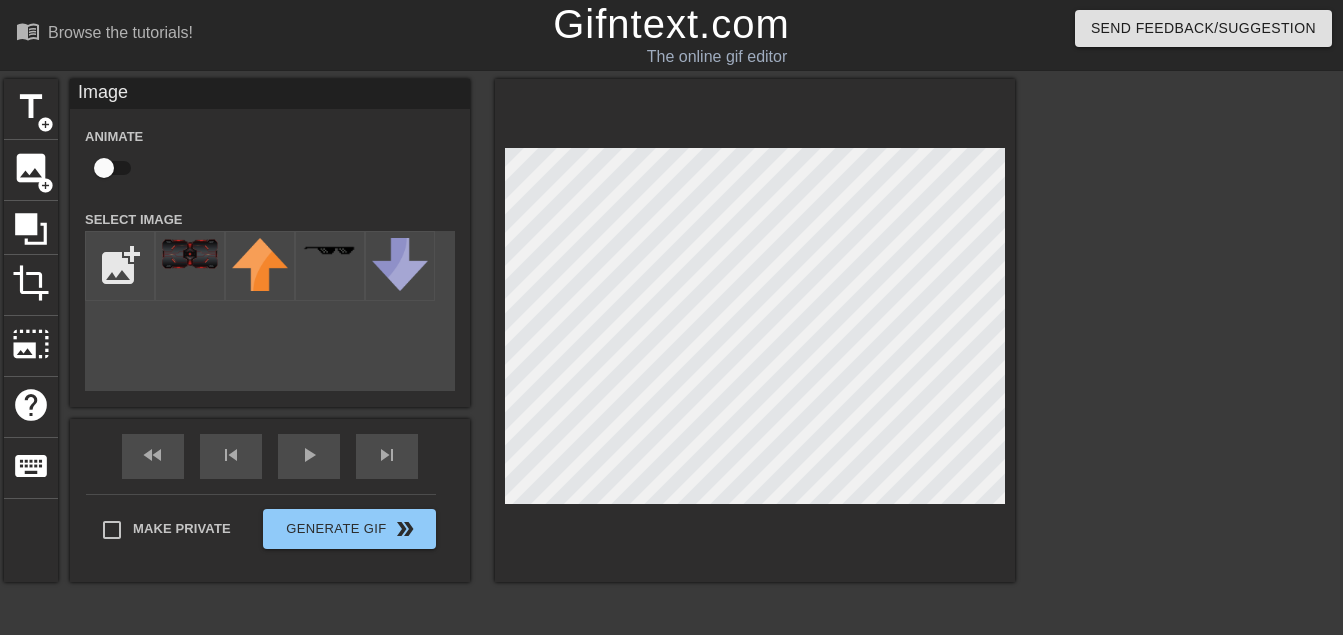 click at bounding box center (755, 330) 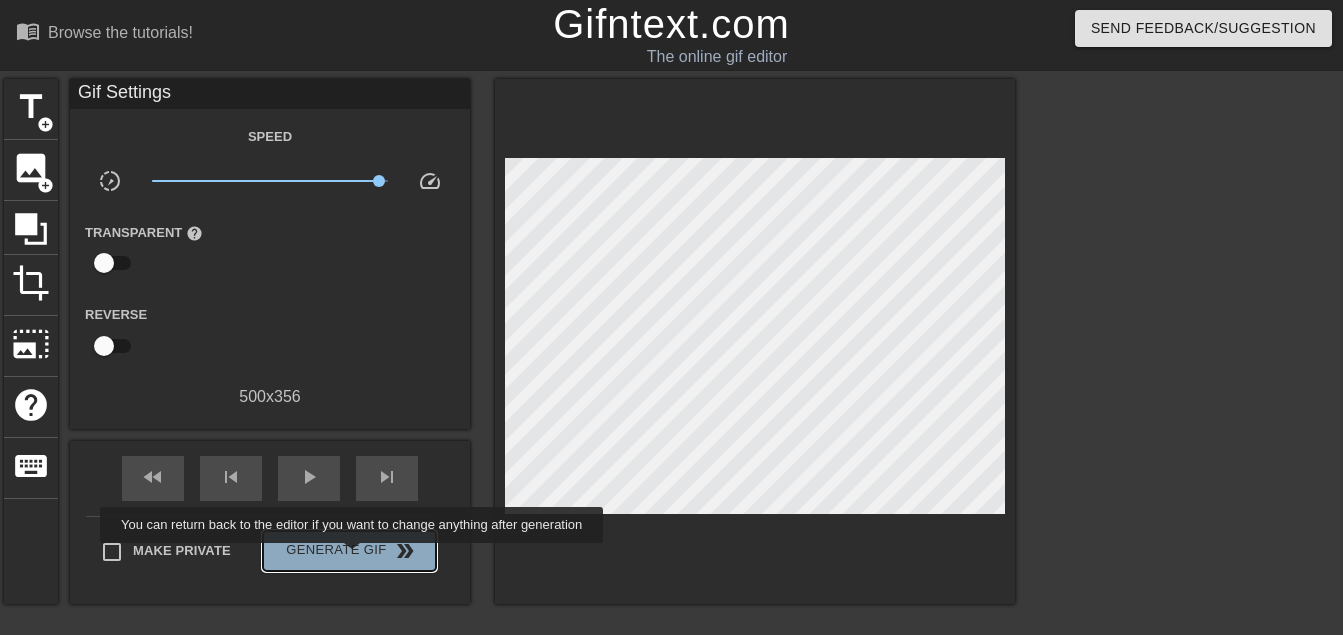 click on "Generate Gif double_arrow" at bounding box center (349, 551) 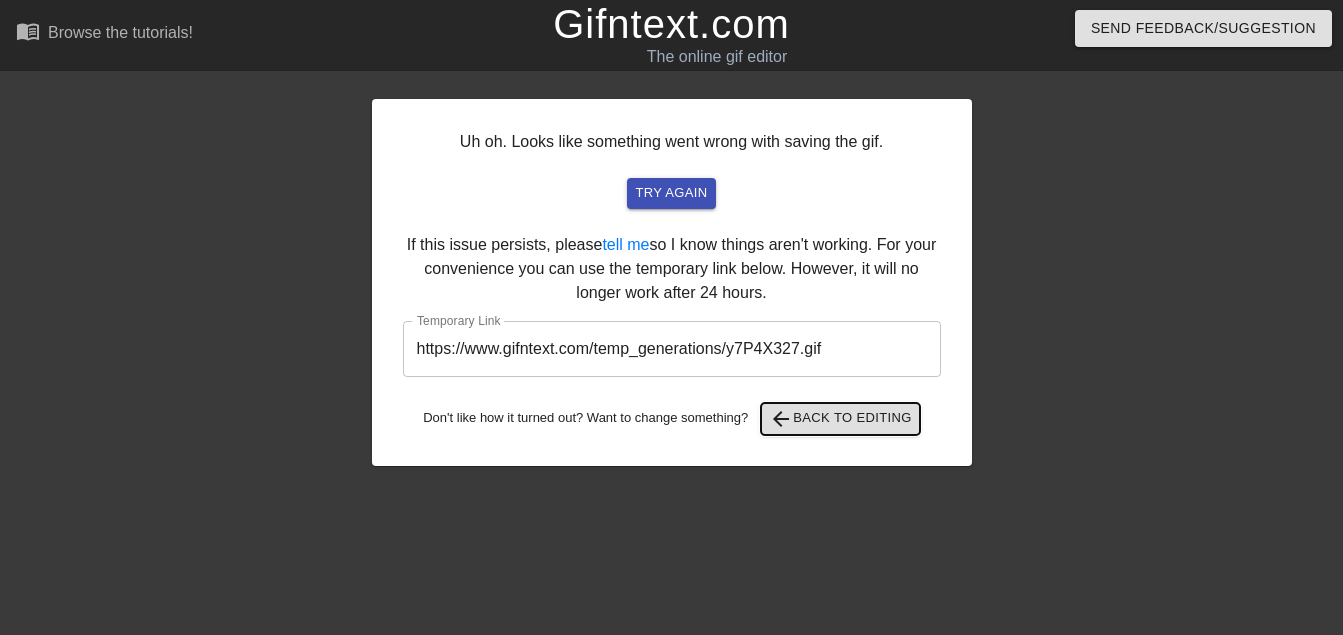 click on "arrow_back Back to Editing" at bounding box center [840, 419] 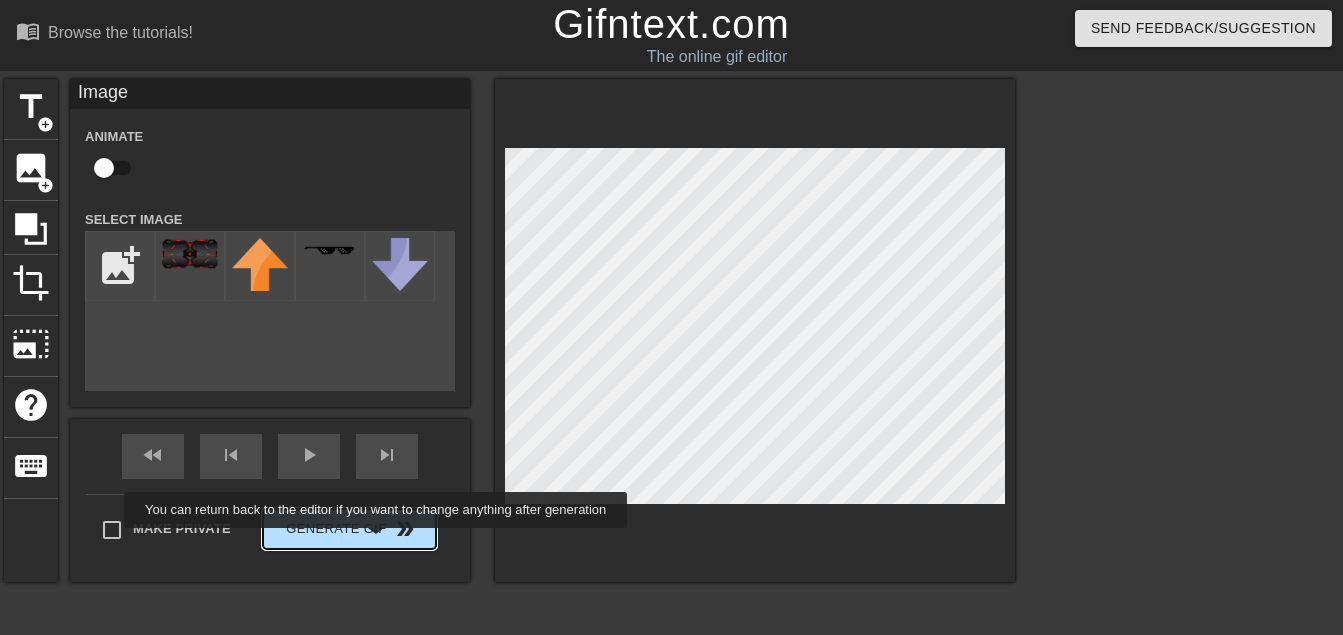 click on "Generate Gif double_arrow" at bounding box center (349, 529) 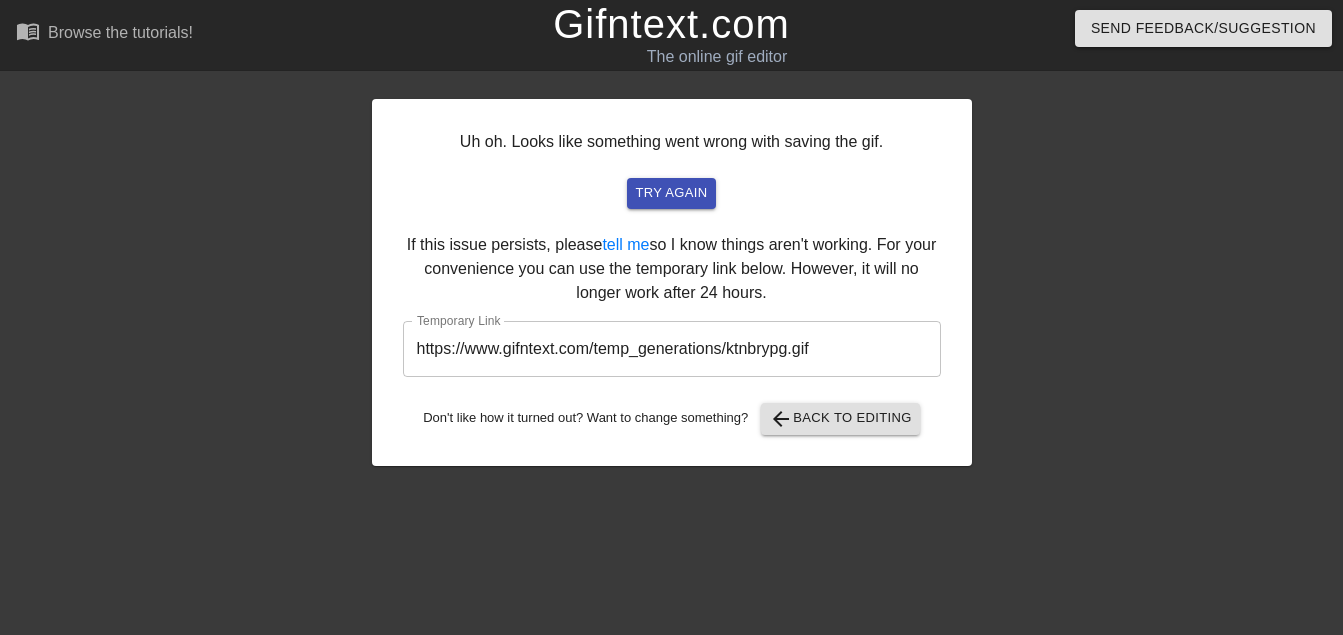 click on "https://www.gifntext.com/temp_generations/ktnbrypg.gif" at bounding box center (672, 349) 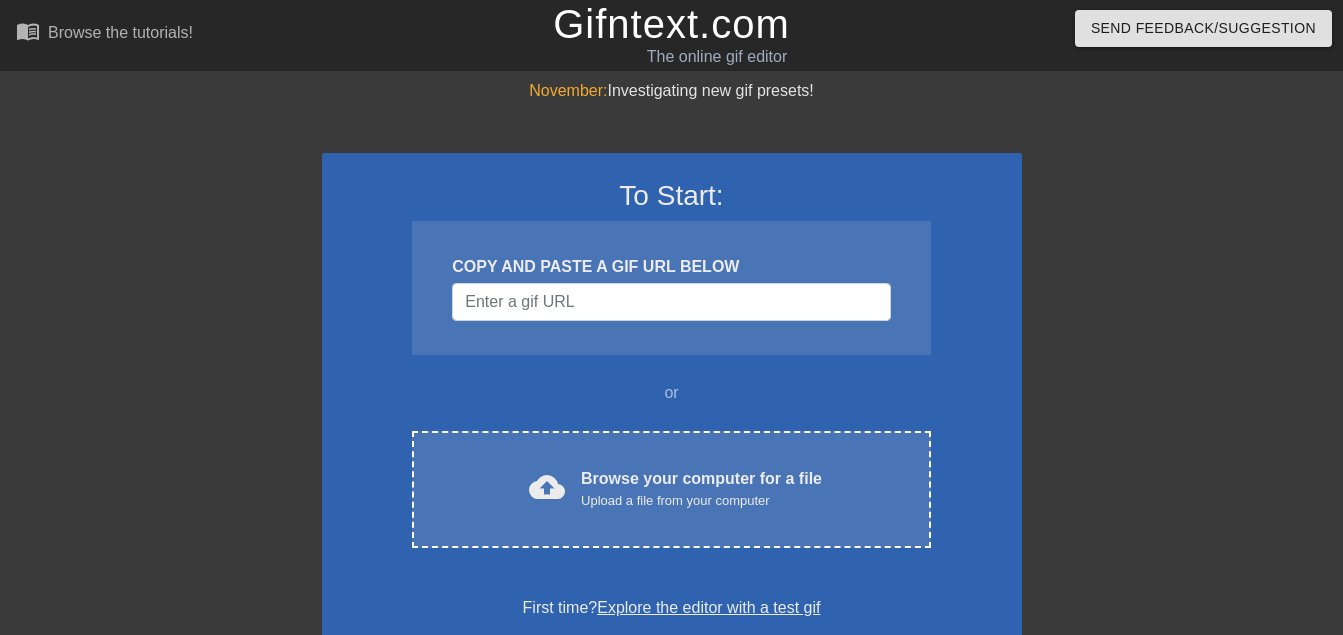 scroll, scrollTop: 0, scrollLeft: 0, axis: both 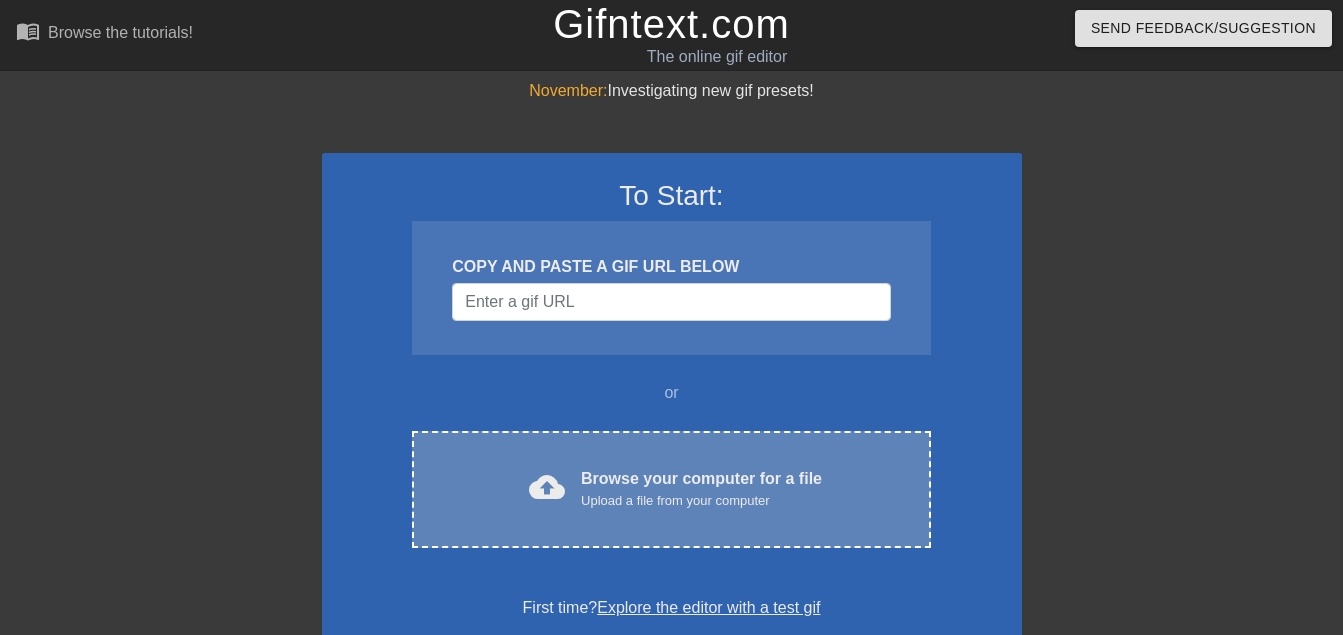 click on "cloud_upload Browse your computer for a file Upload a file from your computer Choose files" at bounding box center (671, 489) 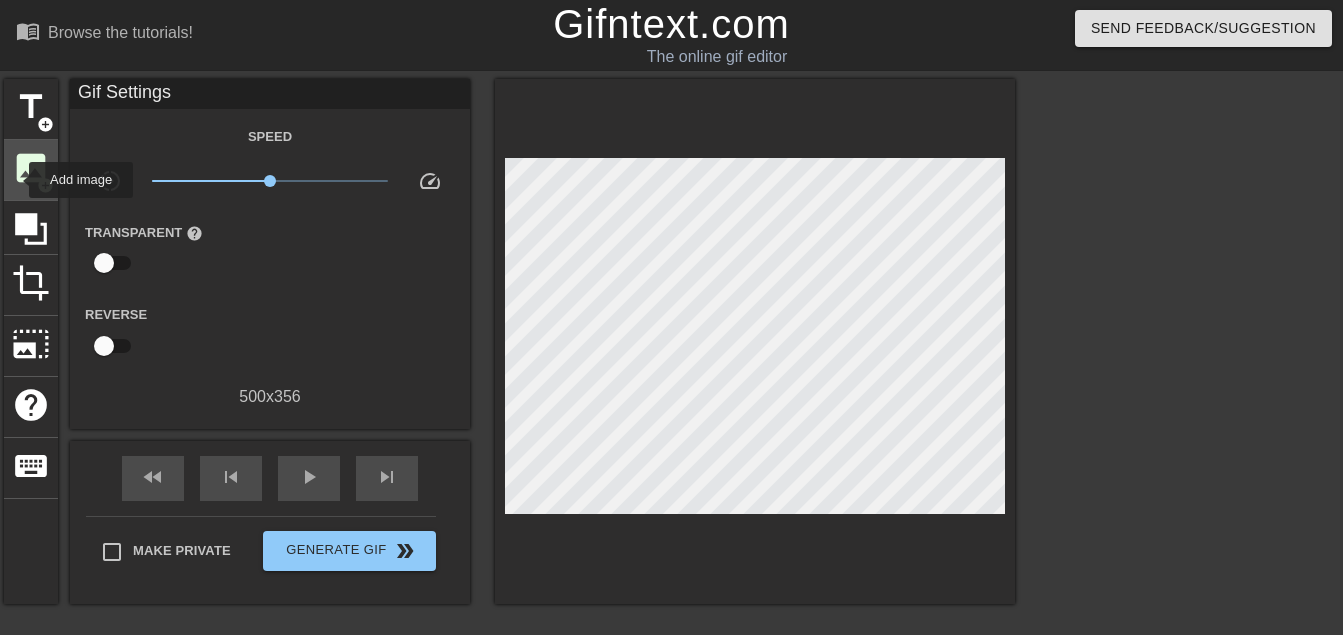 click on "image" at bounding box center [31, 168] 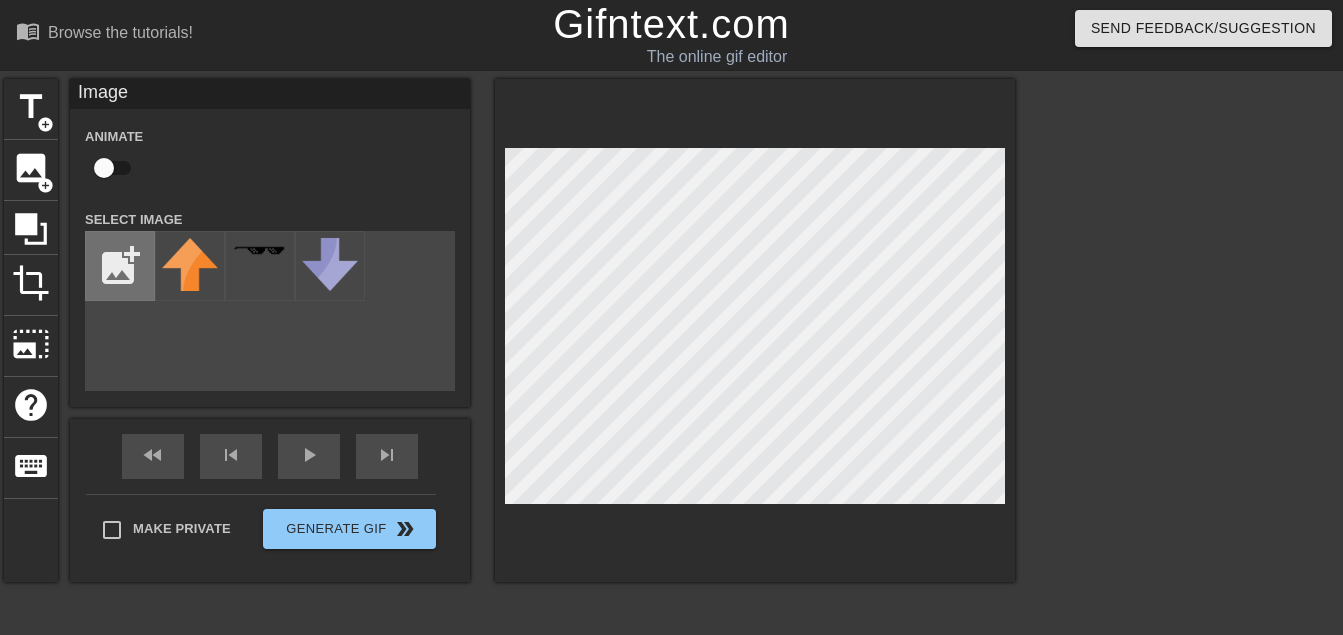 click at bounding box center [120, 266] 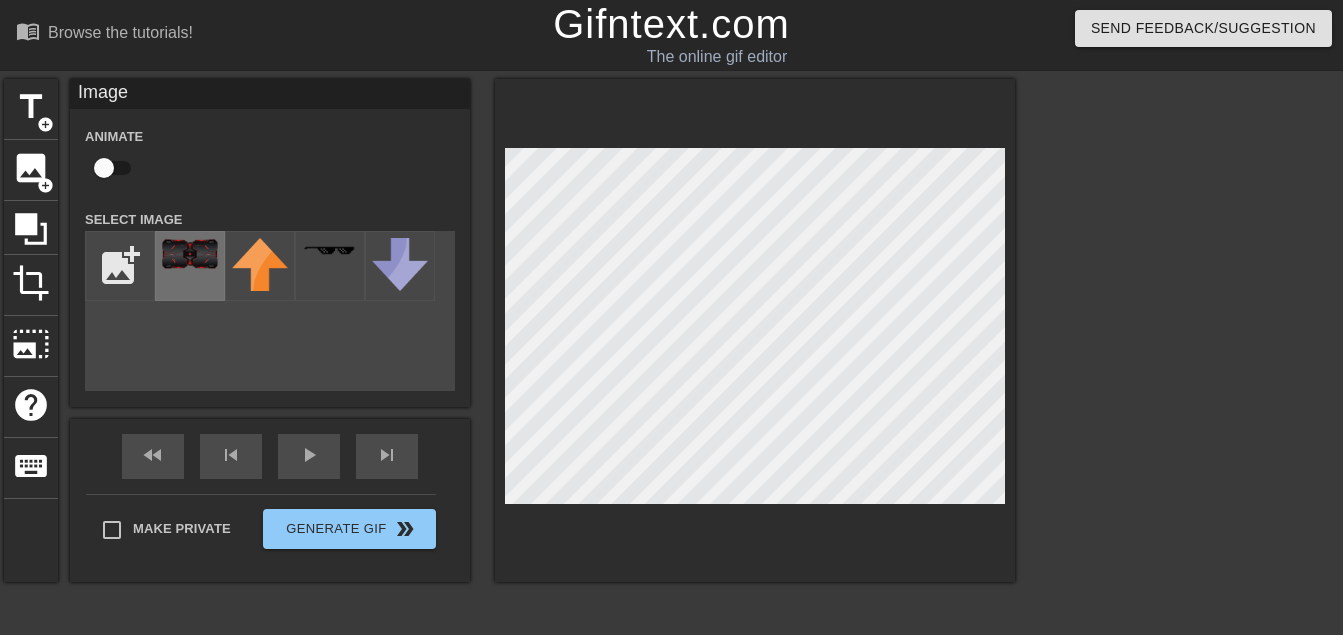 click at bounding box center [190, 254] 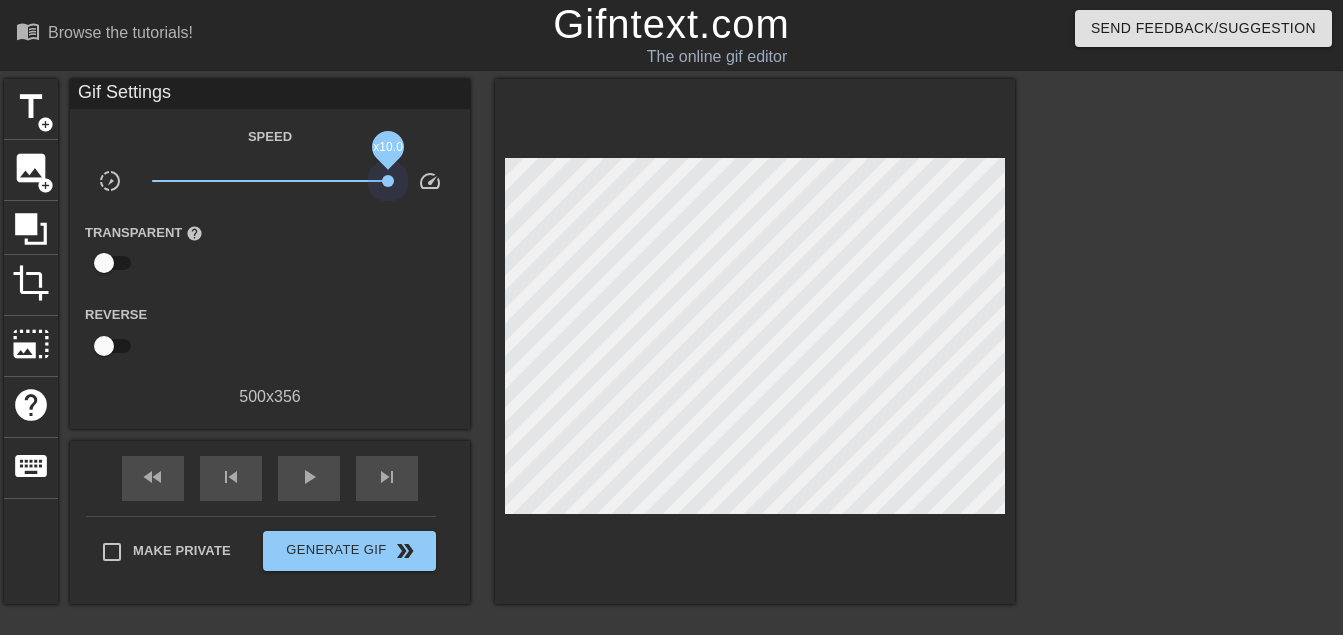drag, startPoint x: 300, startPoint y: 171, endPoint x: 405, endPoint y: 171, distance: 105 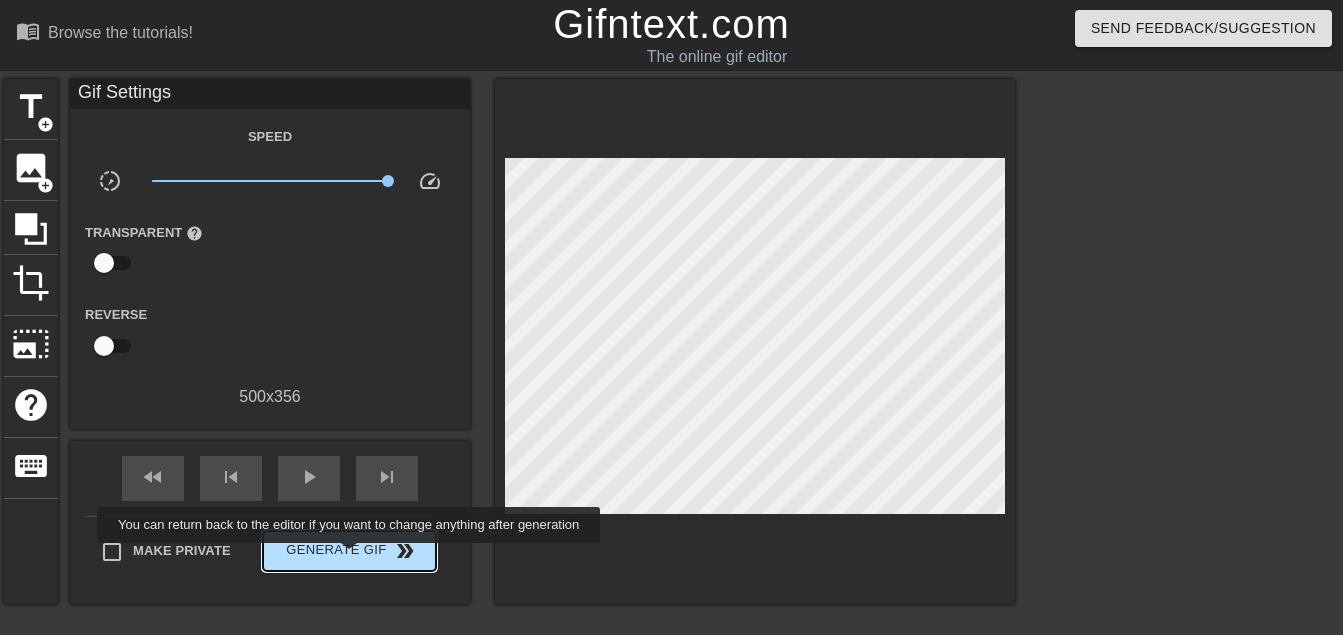 click on "Generate Gif double_arrow" at bounding box center (349, 551) 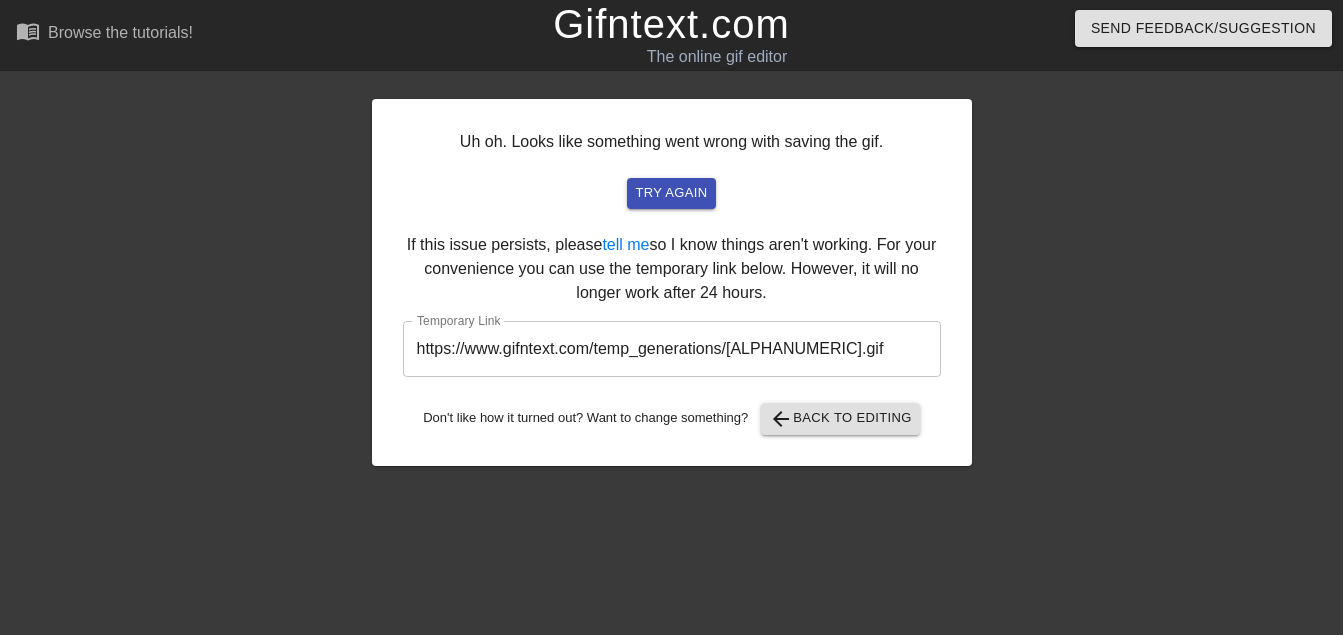 drag, startPoint x: 858, startPoint y: 356, endPoint x: 748, endPoint y: 342, distance: 110.88733 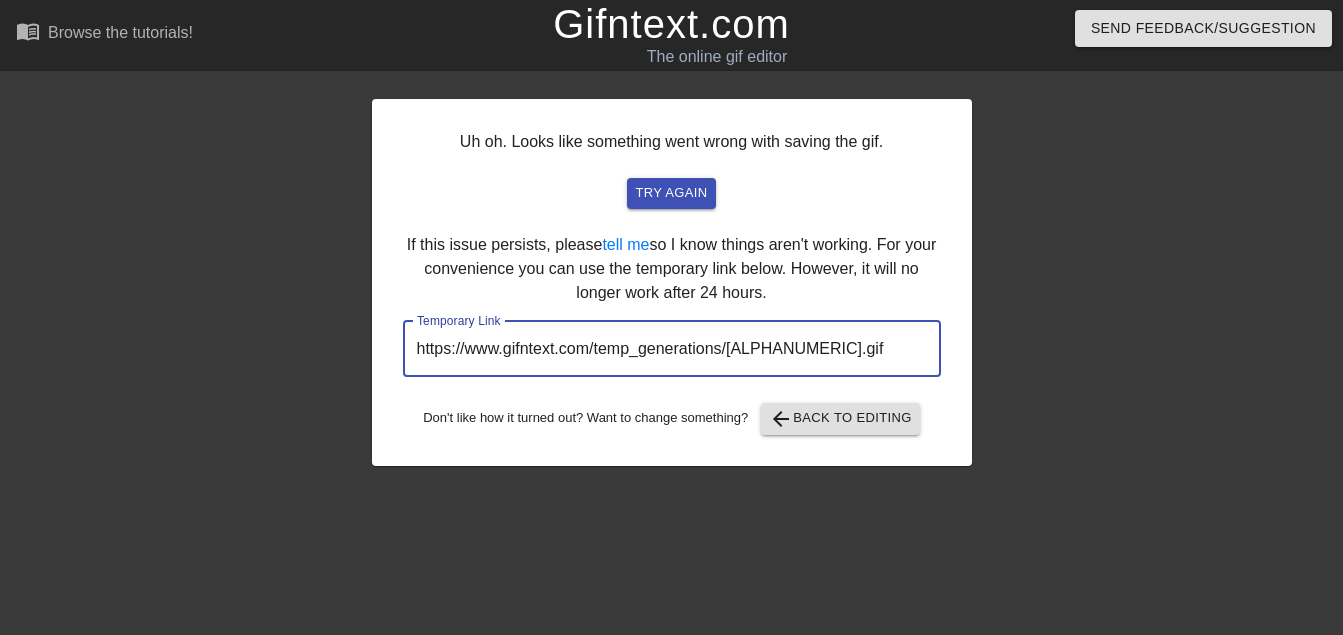 drag, startPoint x: 748, startPoint y: 342, endPoint x: 574, endPoint y: 350, distance: 174.1838 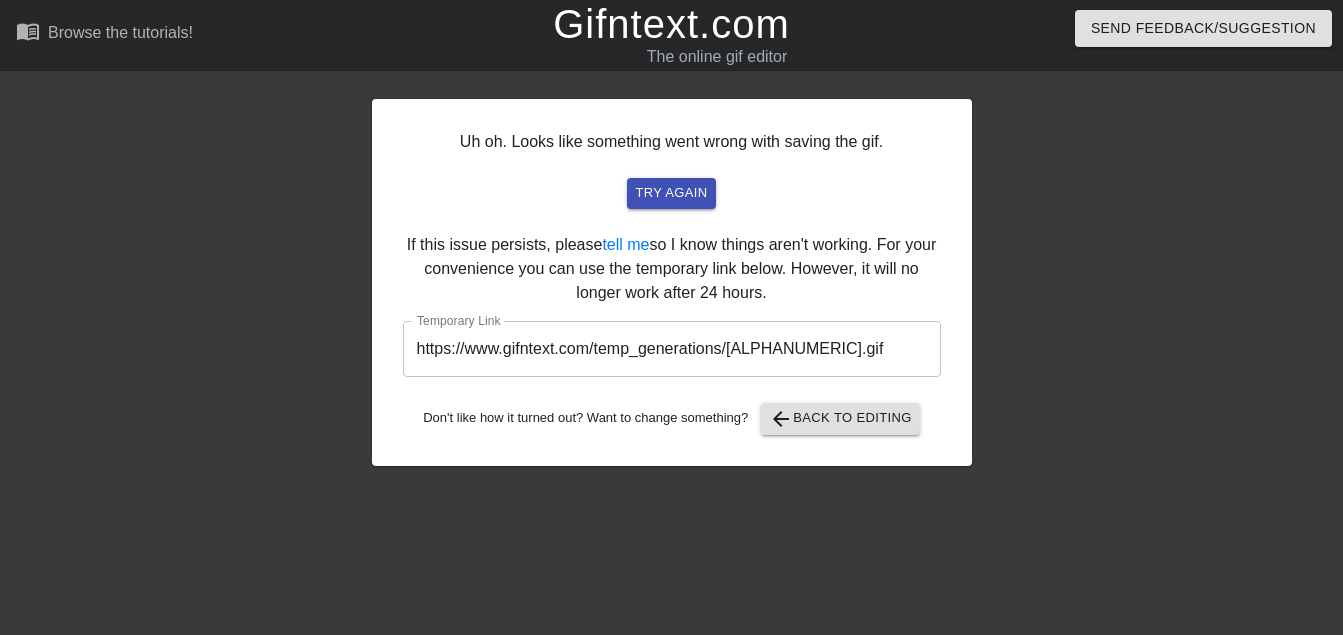 click on "https://www.gifntext.com/temp_generations/1aHCL58F.gif" at bounding box center [672, 349] 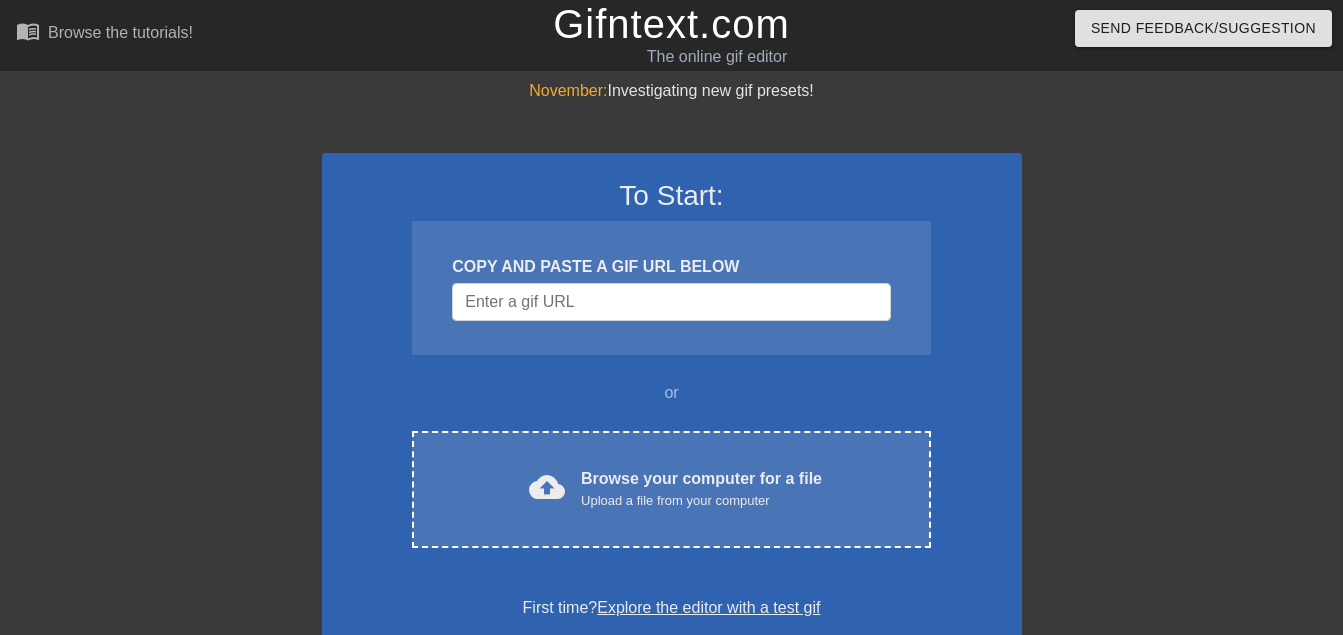 scroll, scrollTop: 0, scrollLeft: 0, axis: both 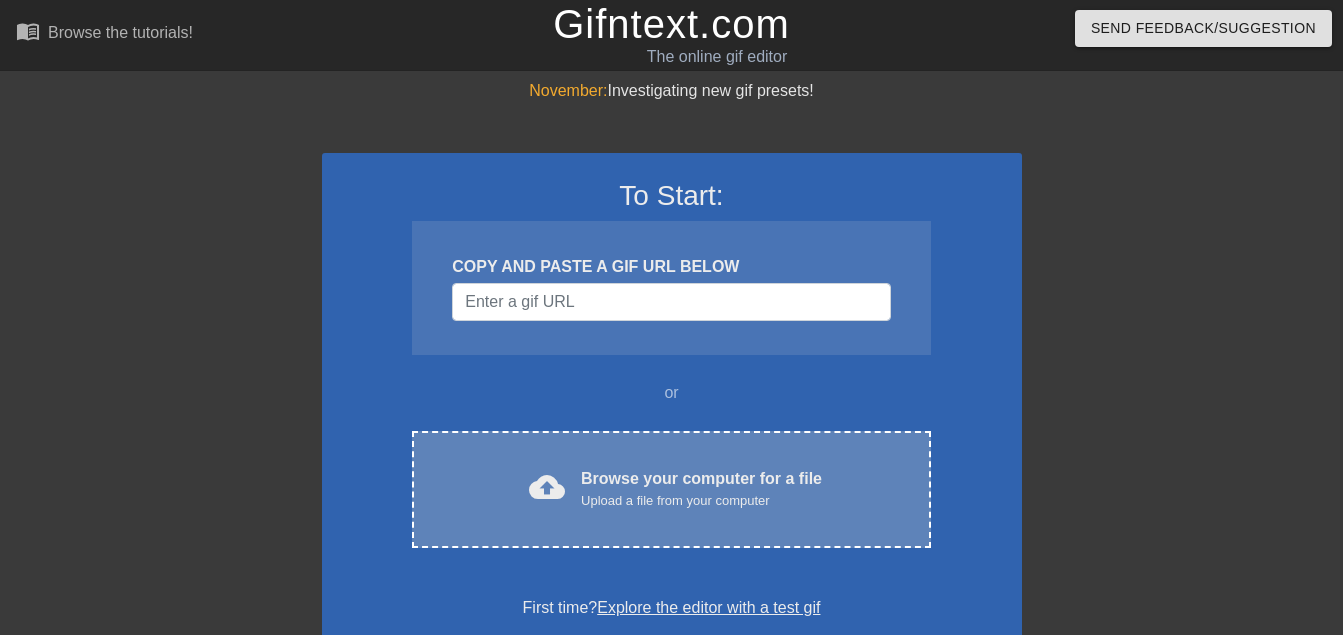 click on "cloud_upload Browse your computer for a file Upload a file from your computer Choose files" at bounding box center [671, 489] 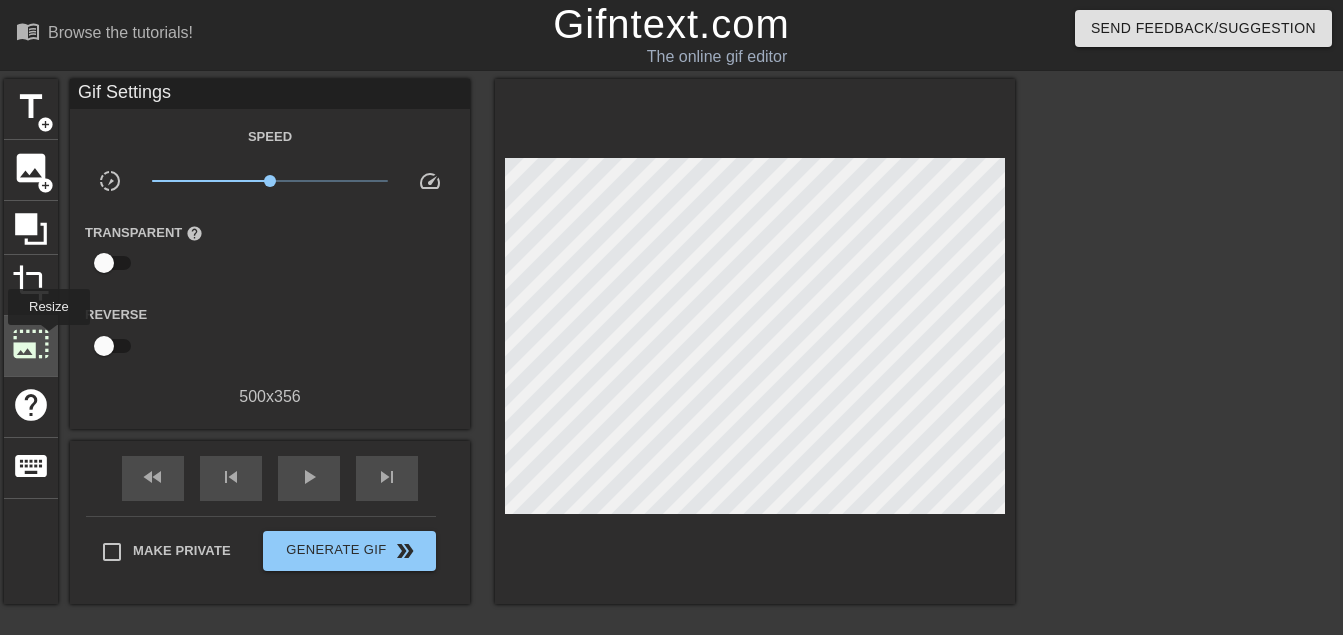 click on "photo_size_select_large" at bounding box center (31, 344) 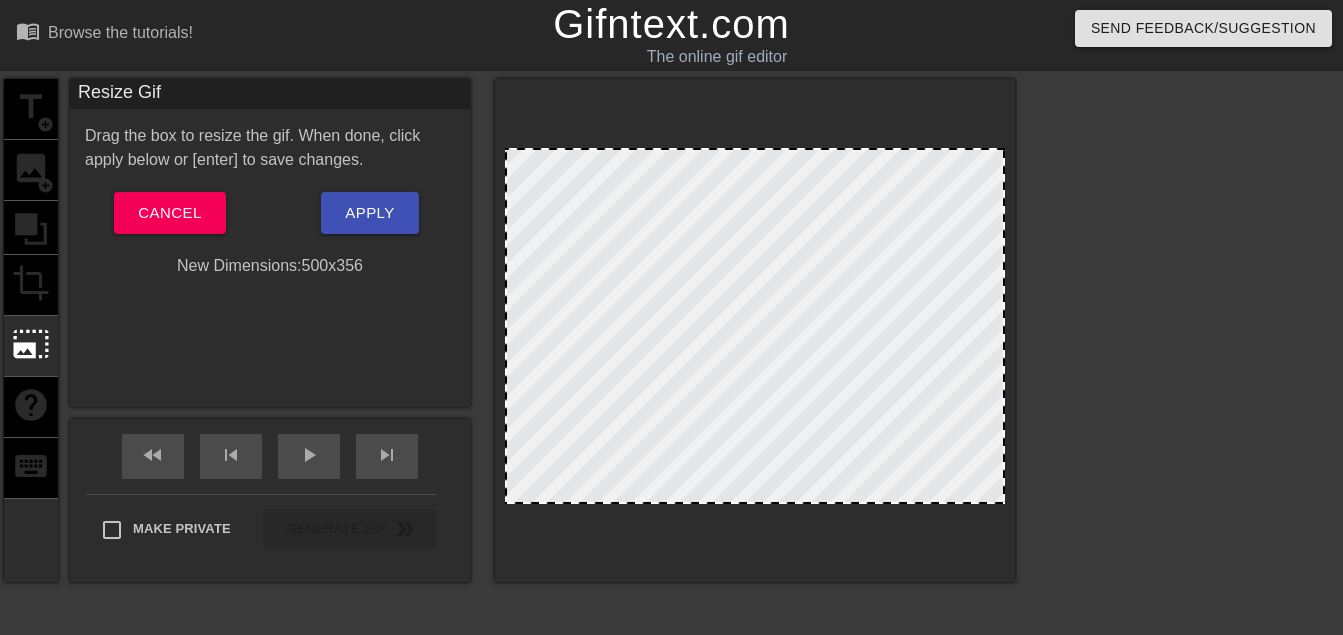 drag, startPoint x: 754, startPoint y: 503, endPoint x: 789, endPoint y: 533, distance: 46.09772 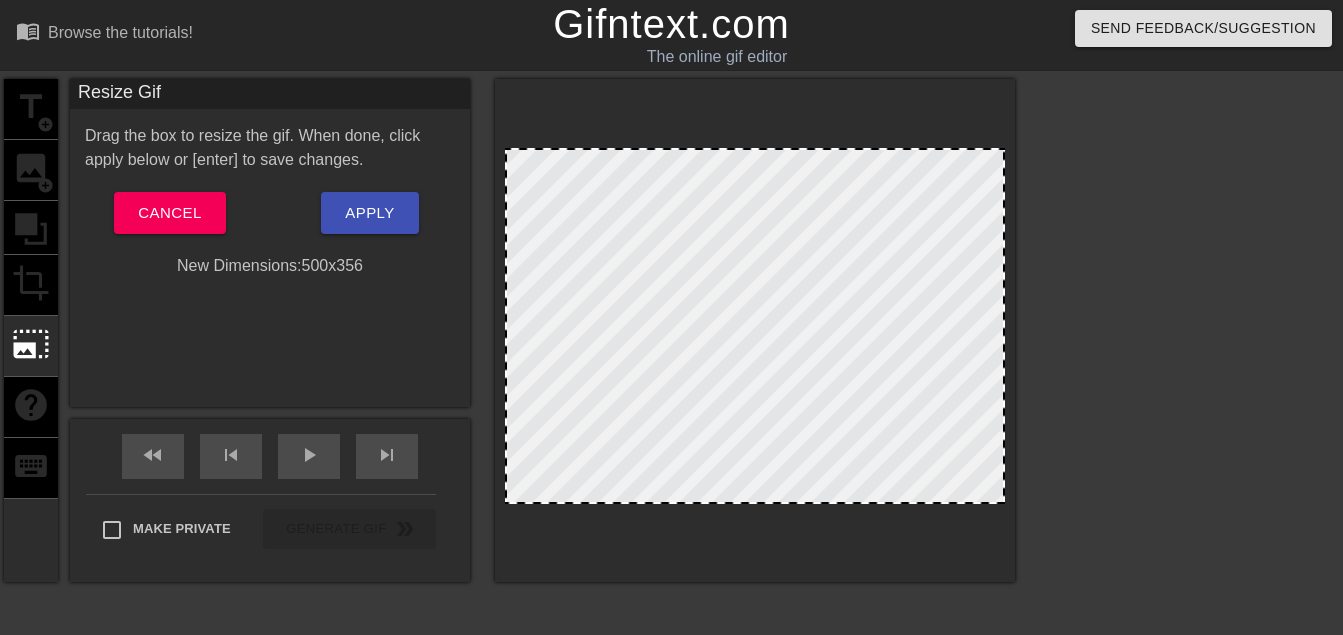 click at bounding box center [755, 330] 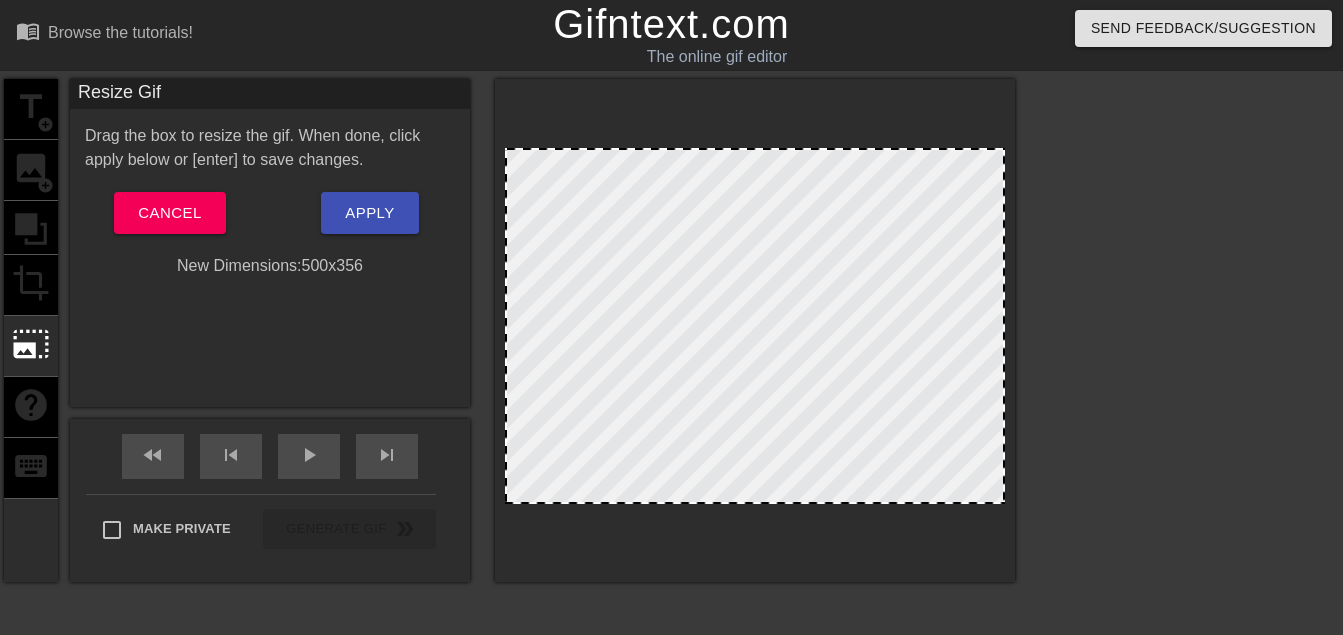 drag, startPoint x: 1001, startPoint y: 151, endPoint x: 970, endPoint y: 156, distance: 31.400637 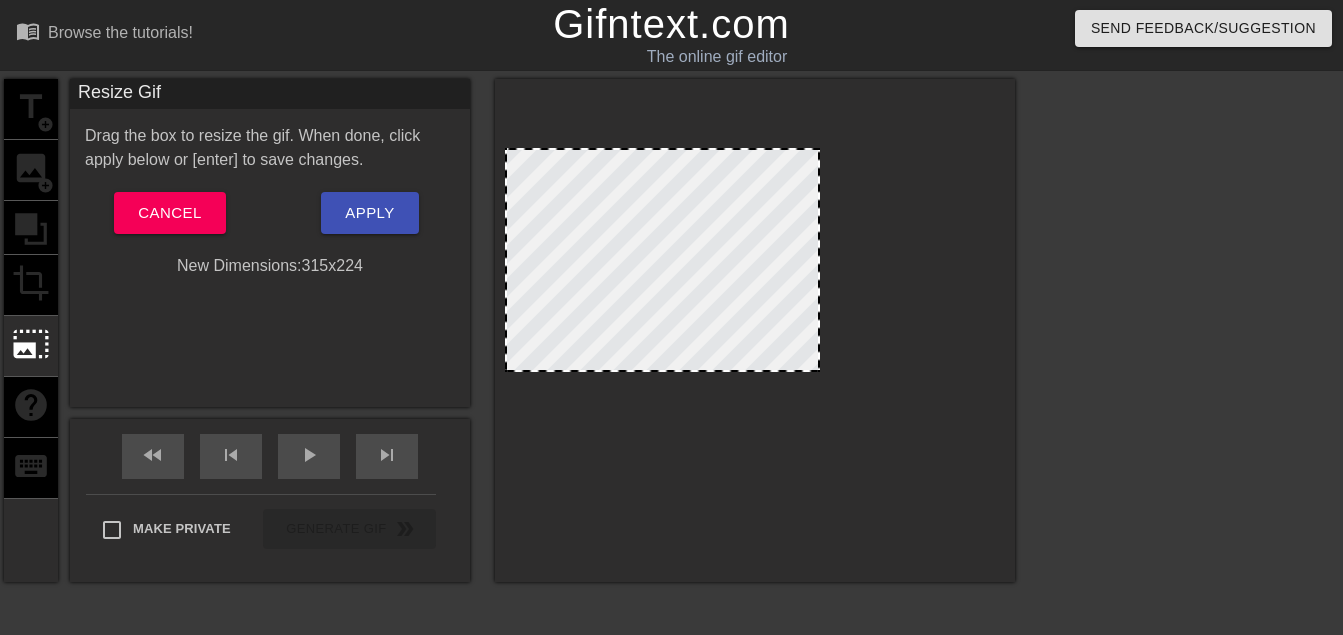 drag, startPoint x: 970, startPoint y: 156, endPoint x: 779, endPoint y: 209, distance: 198.21706 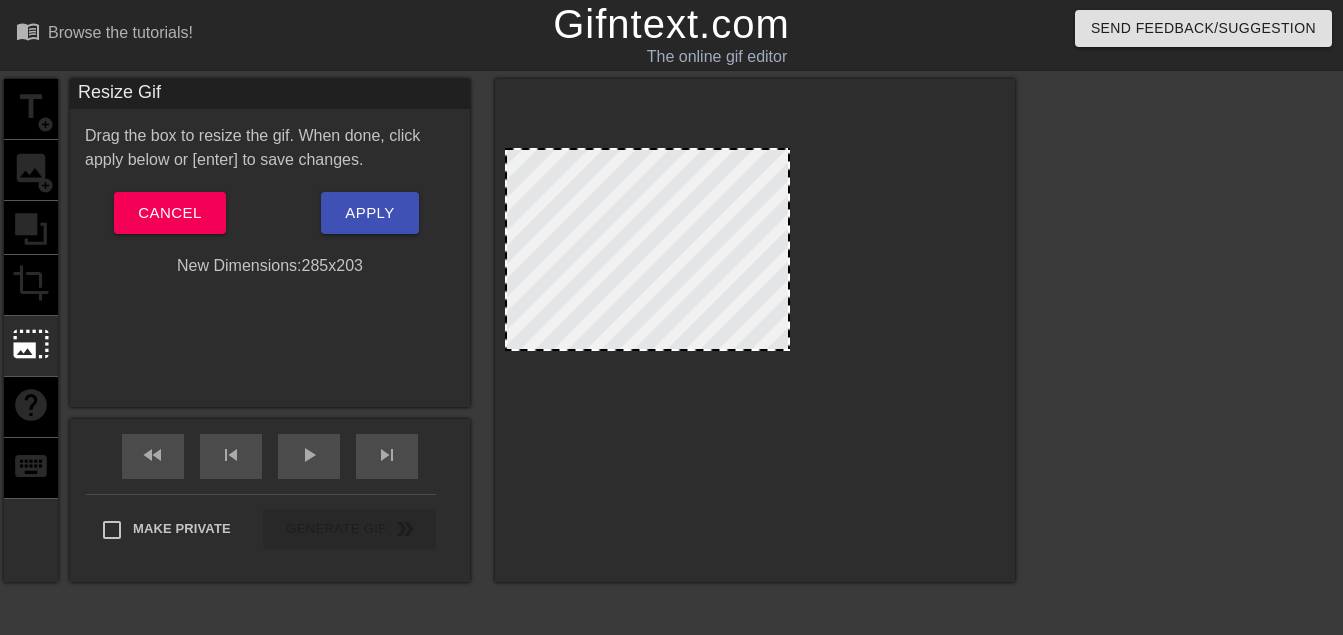 drag, startPoint x: 779, startPoint y: 209, endPoint x: 723, endPoint y: 217, distance: 56.568542 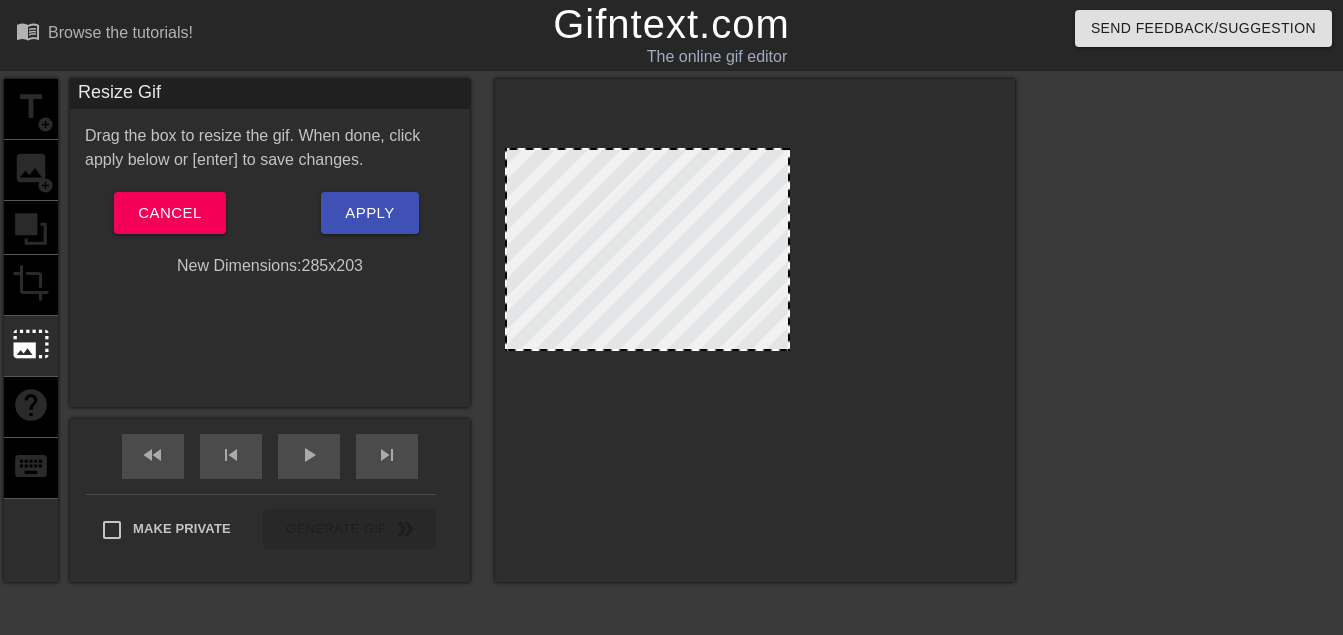click at bounding box center (647, 249) 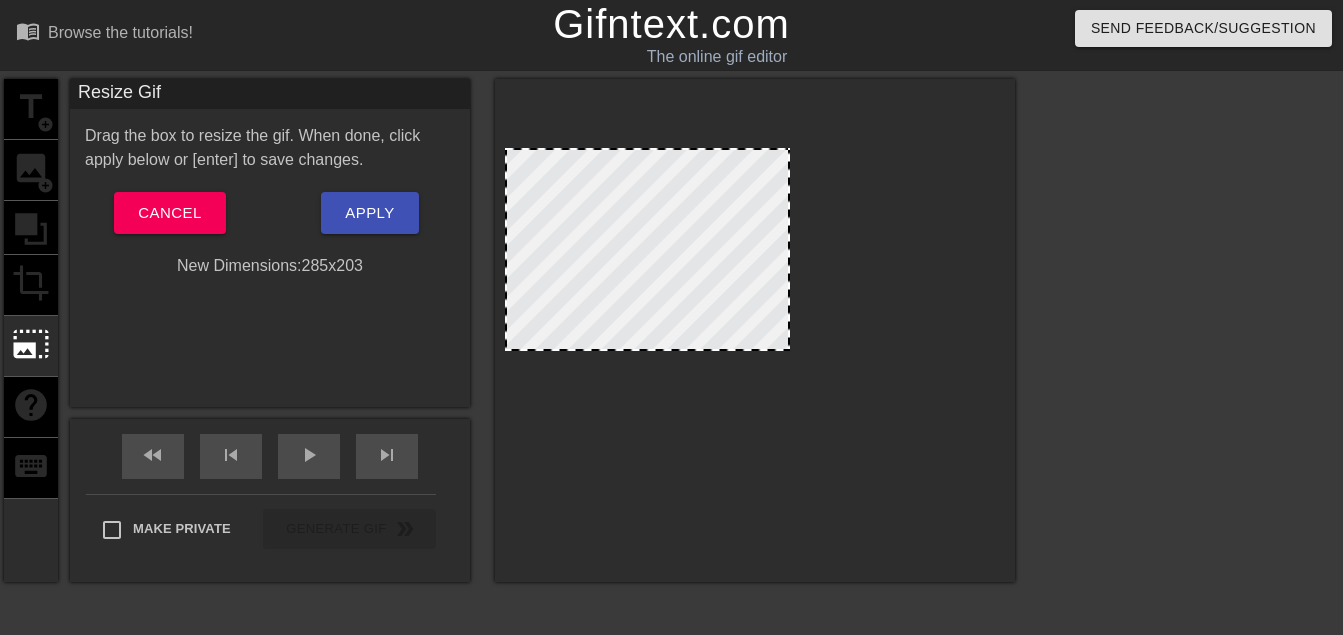 drag, startPoint x: 723, startPoint y: 217, endPoint x: 1007, endPoint y: 215, distance: 284.00705 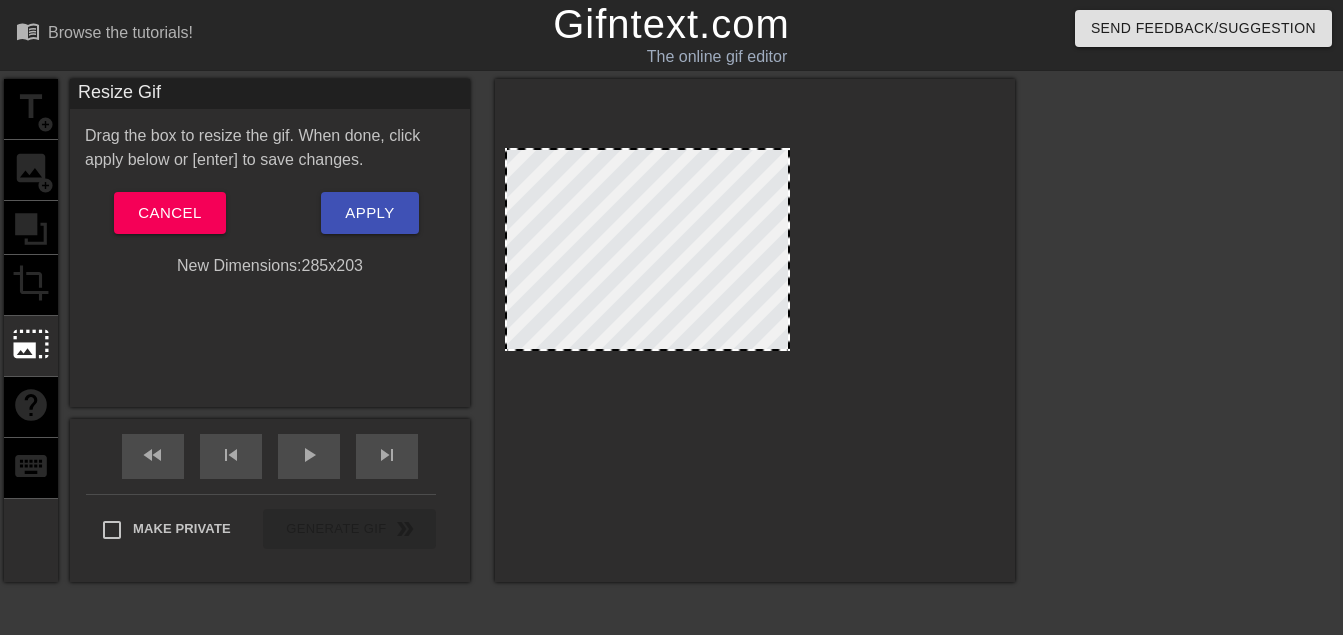 click at bounding box center (755, 330) 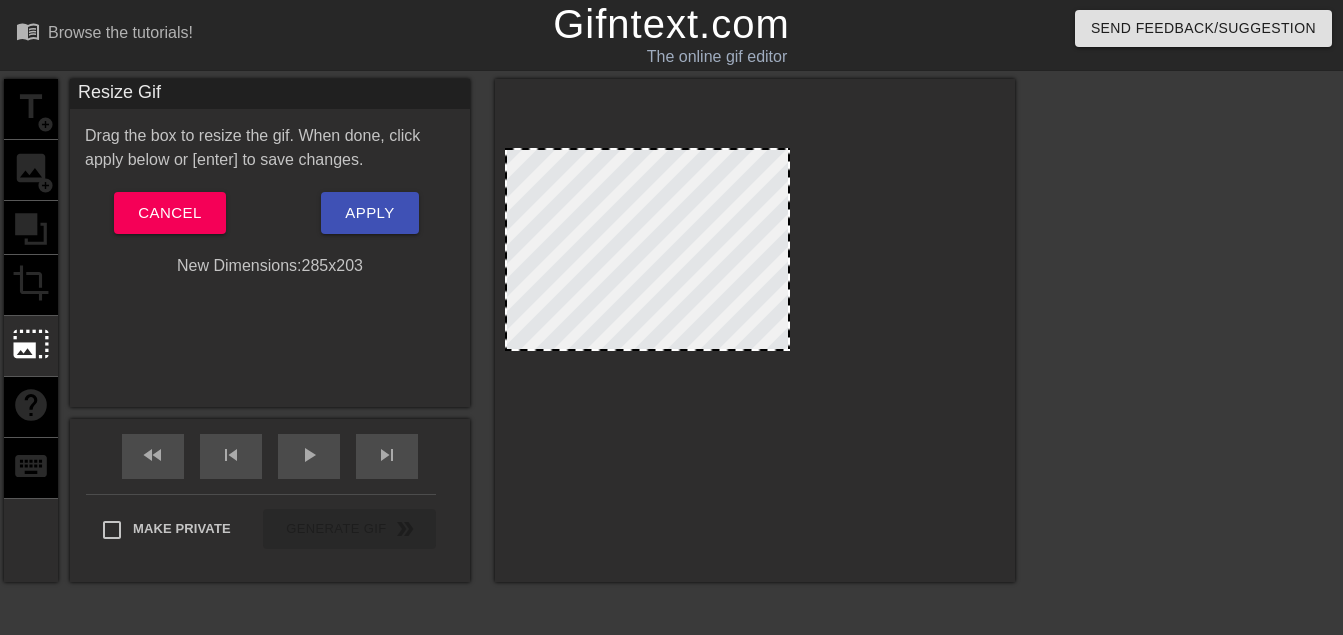 click at bounding box center (755, 326) 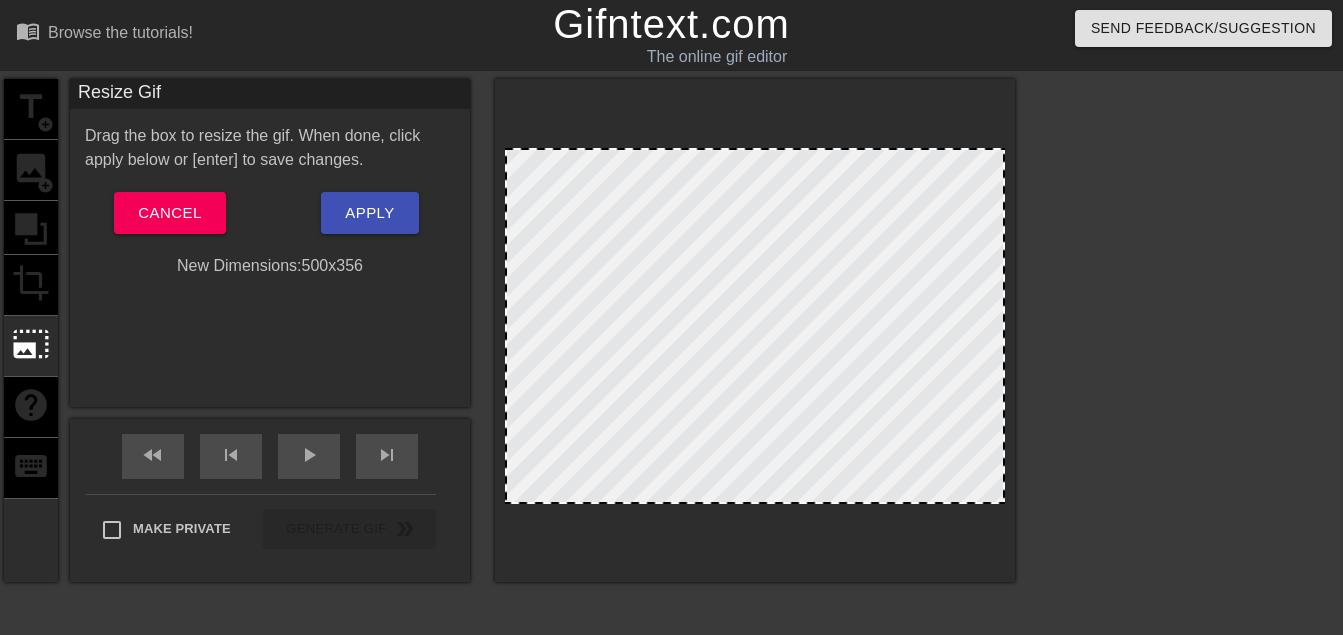 drag, startPoint x: 789, startPoint y: 154, endPoint x: 1168, endPoint y: 143, distance: 379.1596 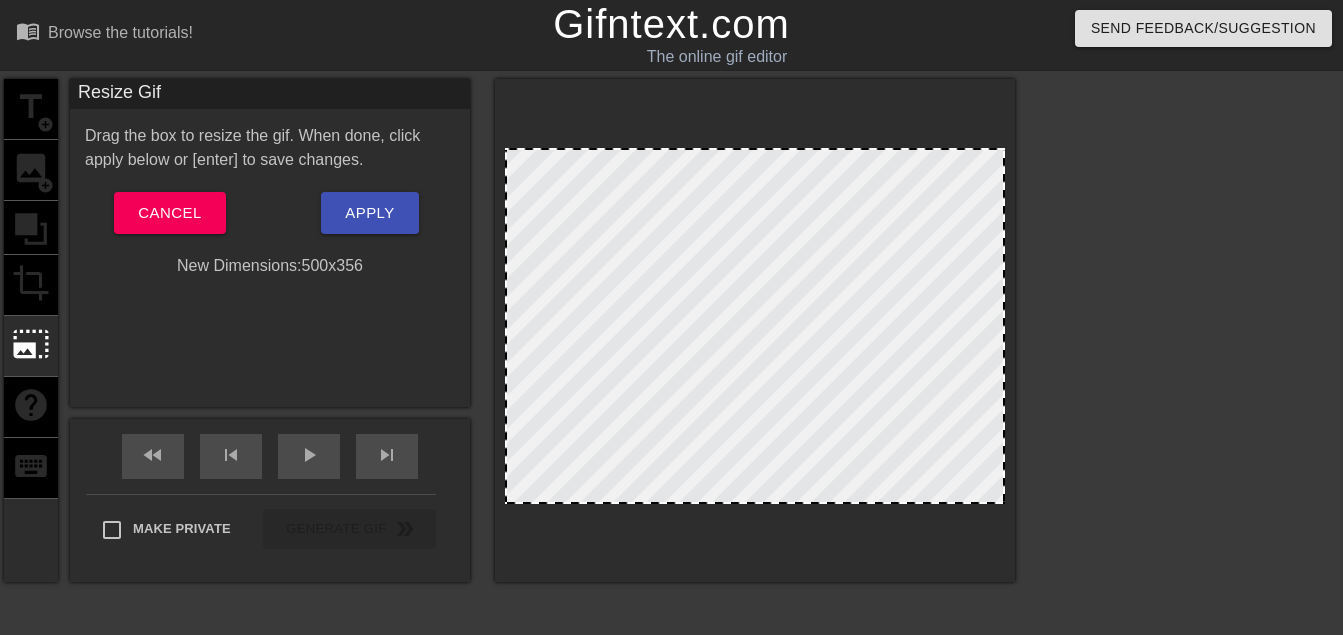 click on "title add_circle image add_circle crop photo_size_select_large help keyboard Resize Gif Drag the box to resize the gif. When done, click apply below or [enter] to save changes. Cancel Apply New Dimensions:  [NUMBER]  x  [NUMBER] fast_rewind skip_previous play_arrow skip_next Make Private Generate Gif double_arrow" at bounding box center (671, 379) 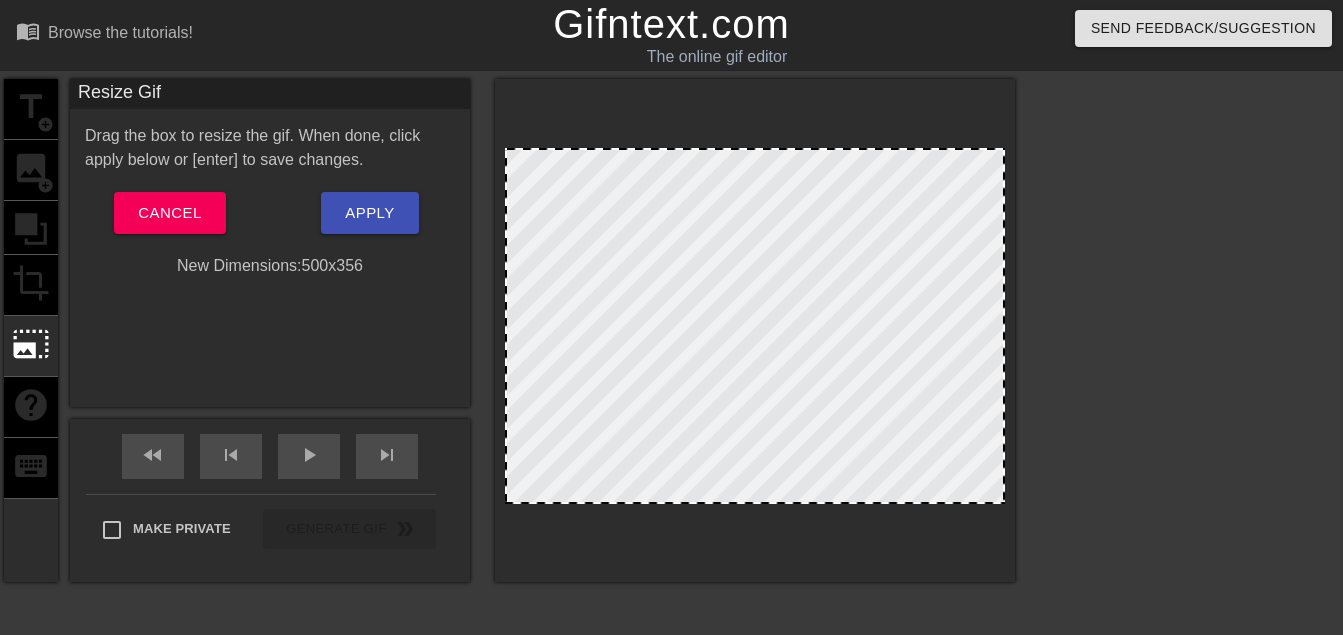 click on "title add_circle image add_circle crop photo_size_select_large help keyboard Resize Gif Drag the box to resize the gif. When done, click apply below or [enter] to save changes. Cancel Apply New Dimensions:  [NUMBER]  x  [NUMBER] fast_rewind skip_previous play_arrow skip_next Make Private Generate Gif double_arrow" at bounding box center (671, 379) 